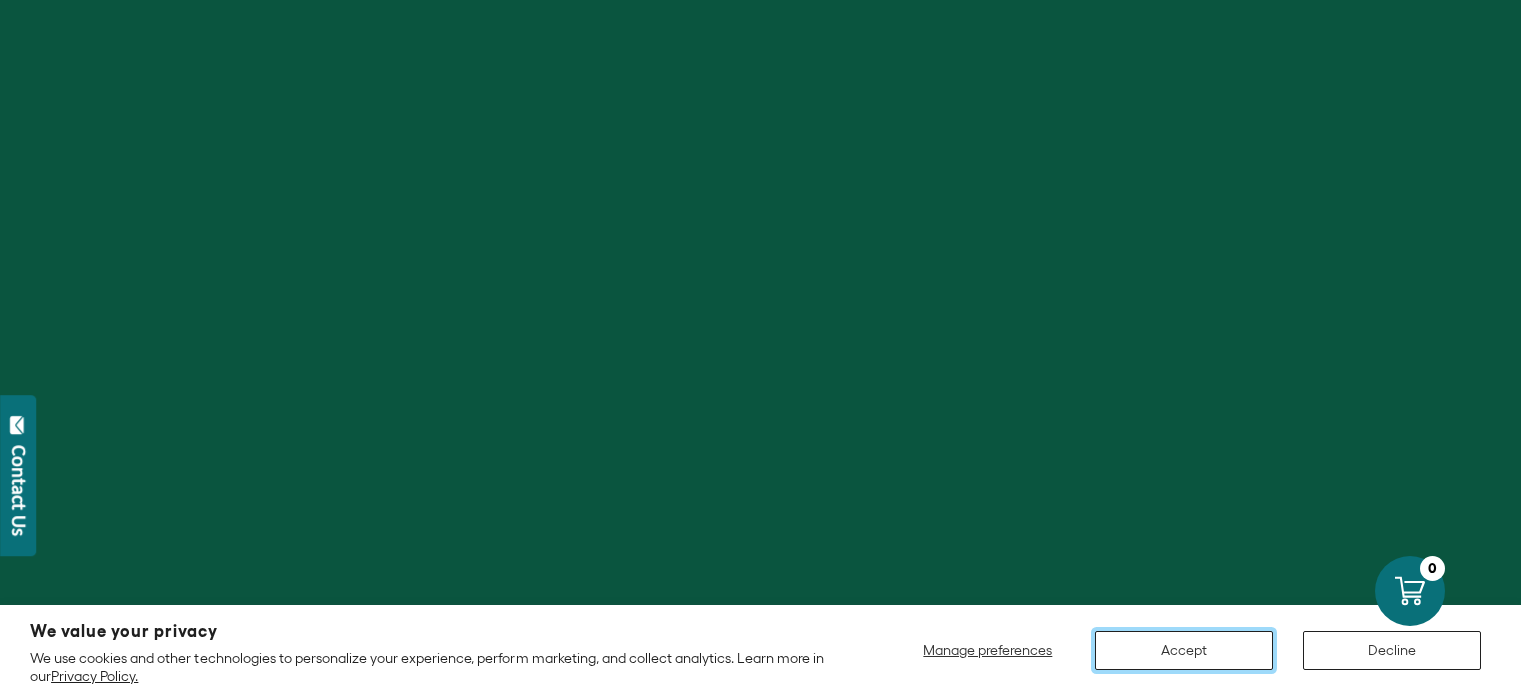 scroll, scrollTop: 0, scrollLeft: 0, axis: both 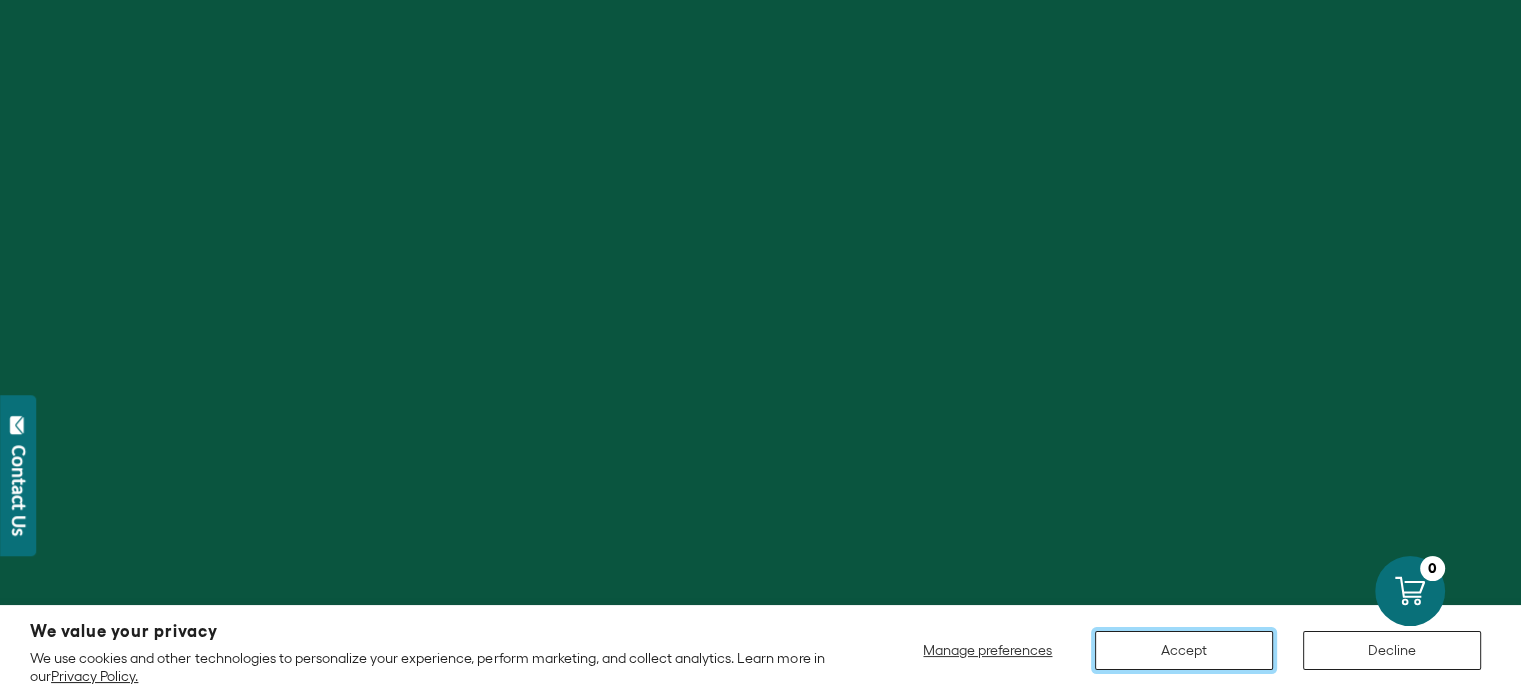 click on "Accept" at bounding box center (1184, 650) 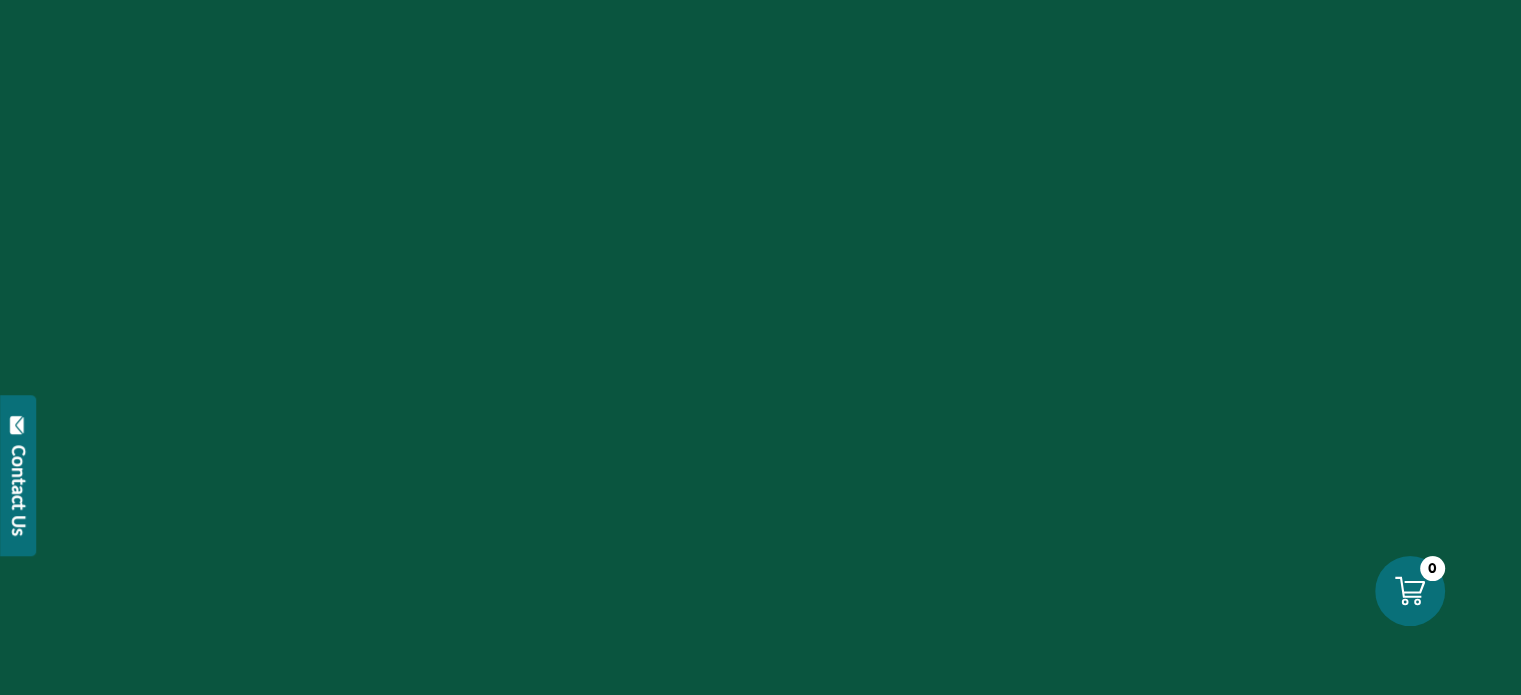scroll, scrollTop: 0, scrollLeft: 0, axis: both 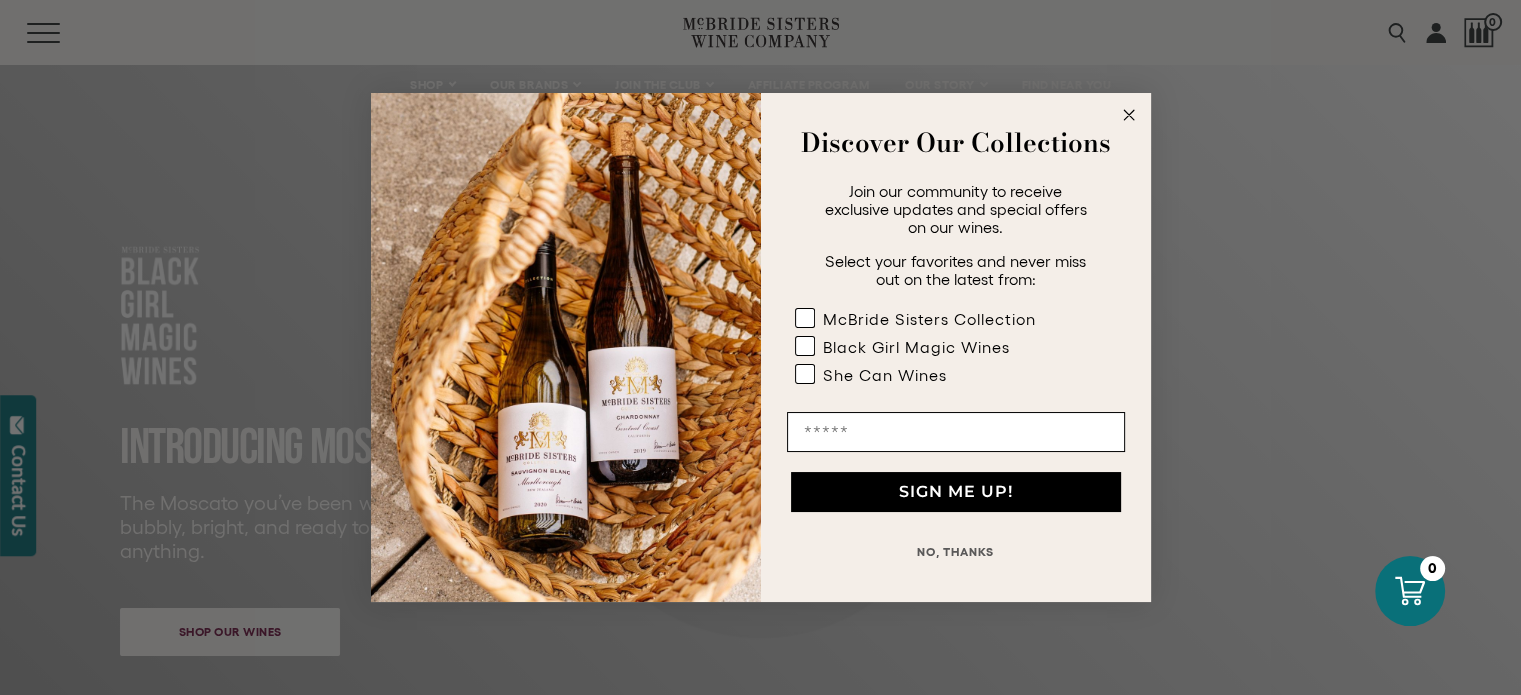 click at bounding box center (1128, 115) 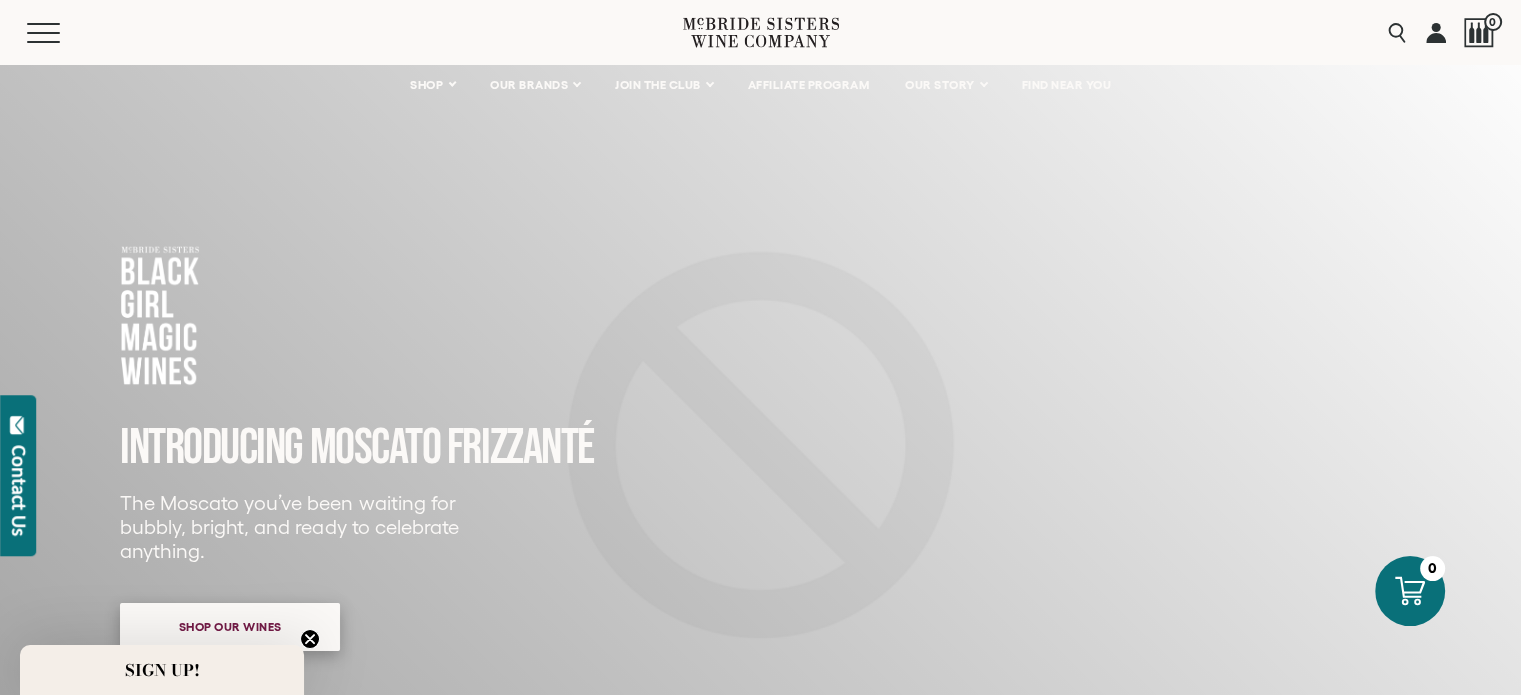 click on "Shop our wines" at bounding box center (230, 626) 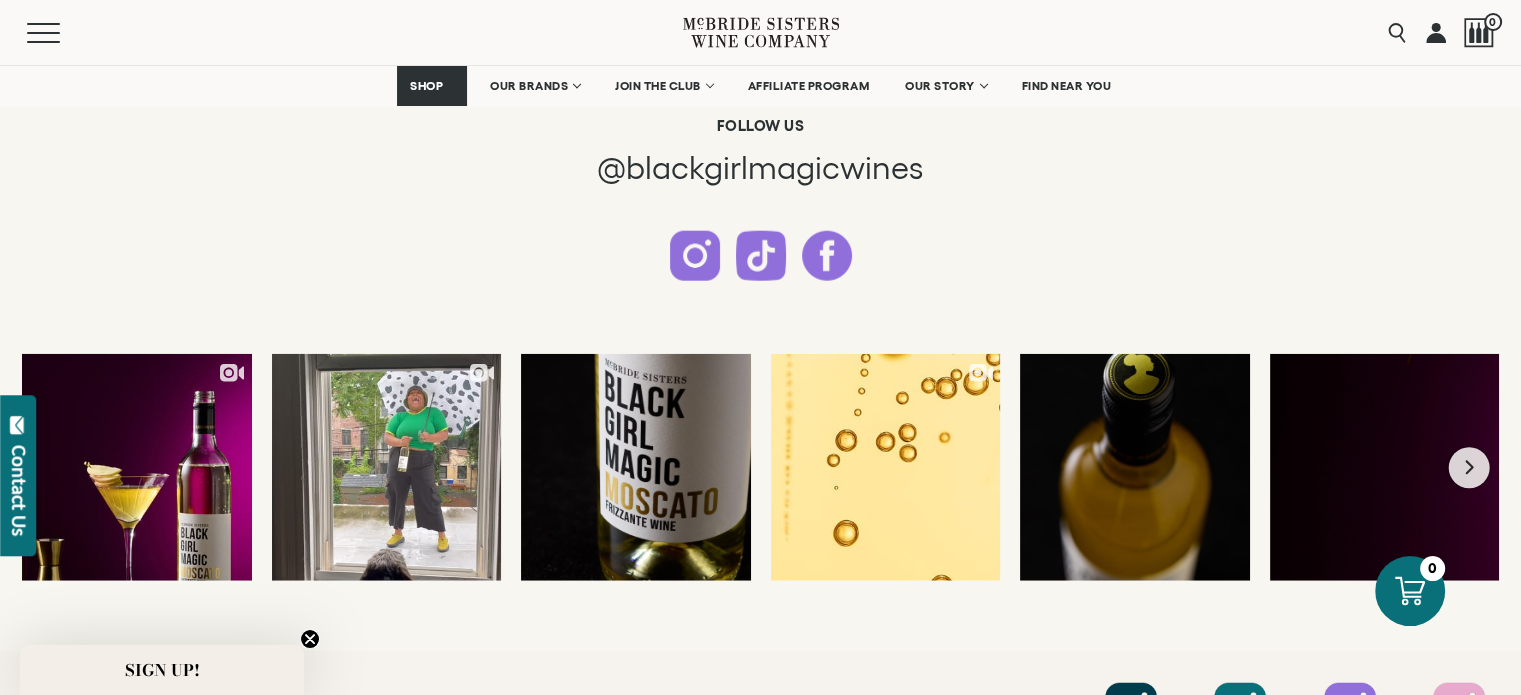 scroll, scrollTop: 5227, scrollLeft: 0, axis: vertical 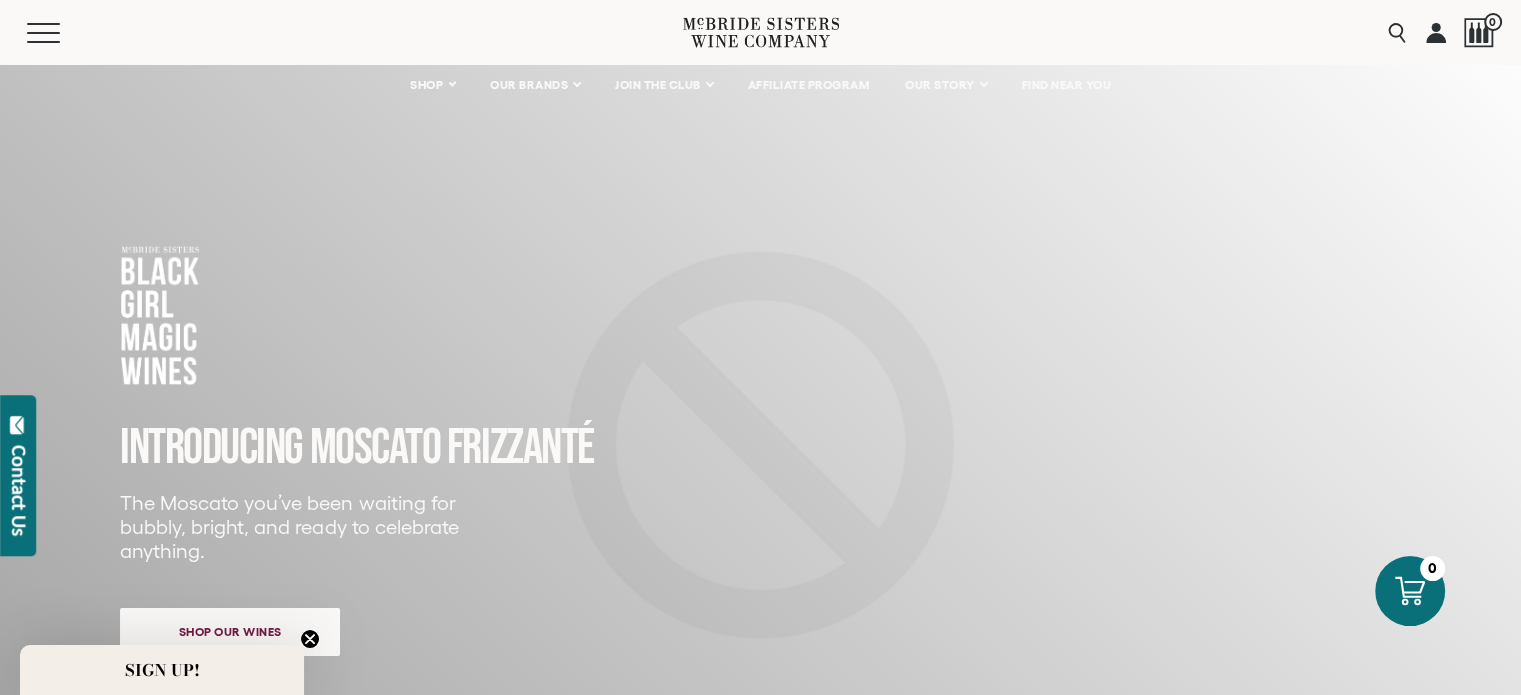 click on "MOSCATO" at bounding box center [211, 448] 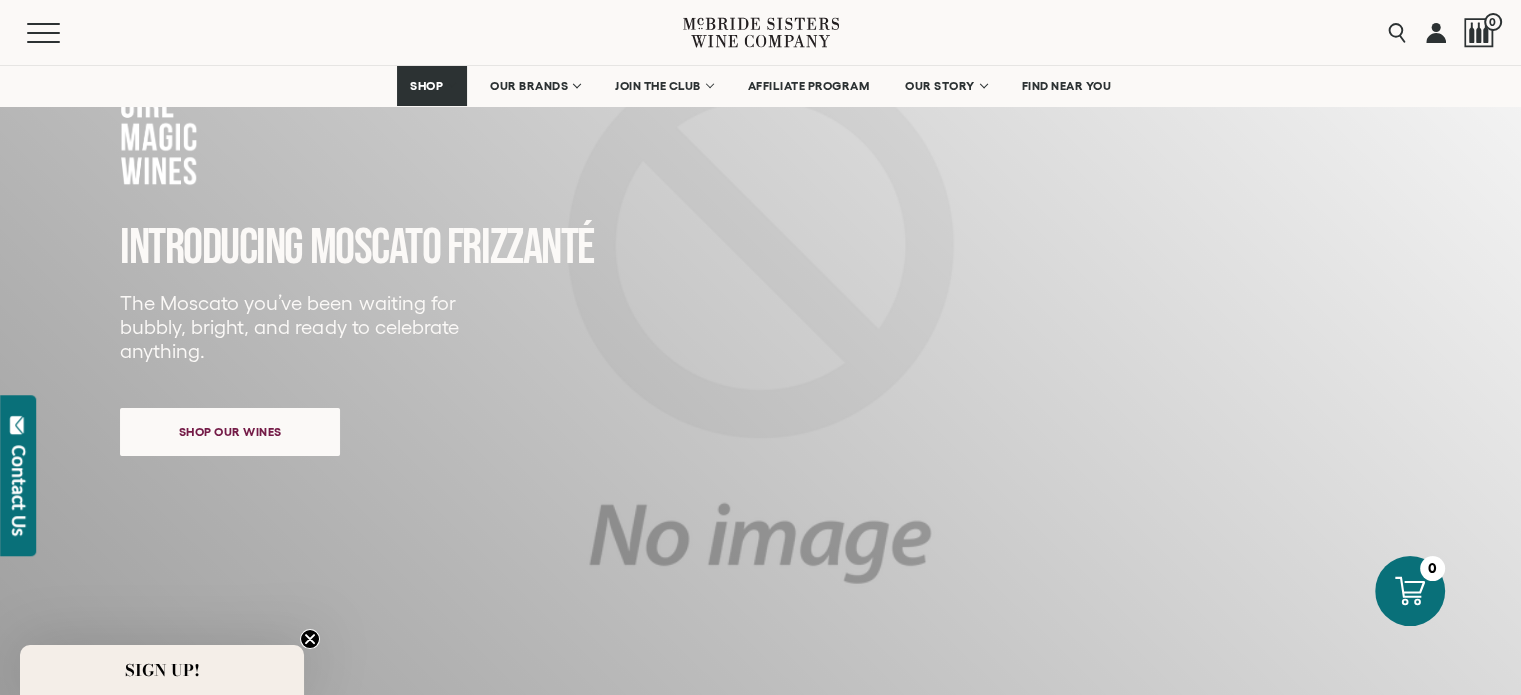 scroll, scrollTop: 300, scrollLeft: 0, axis: vertical 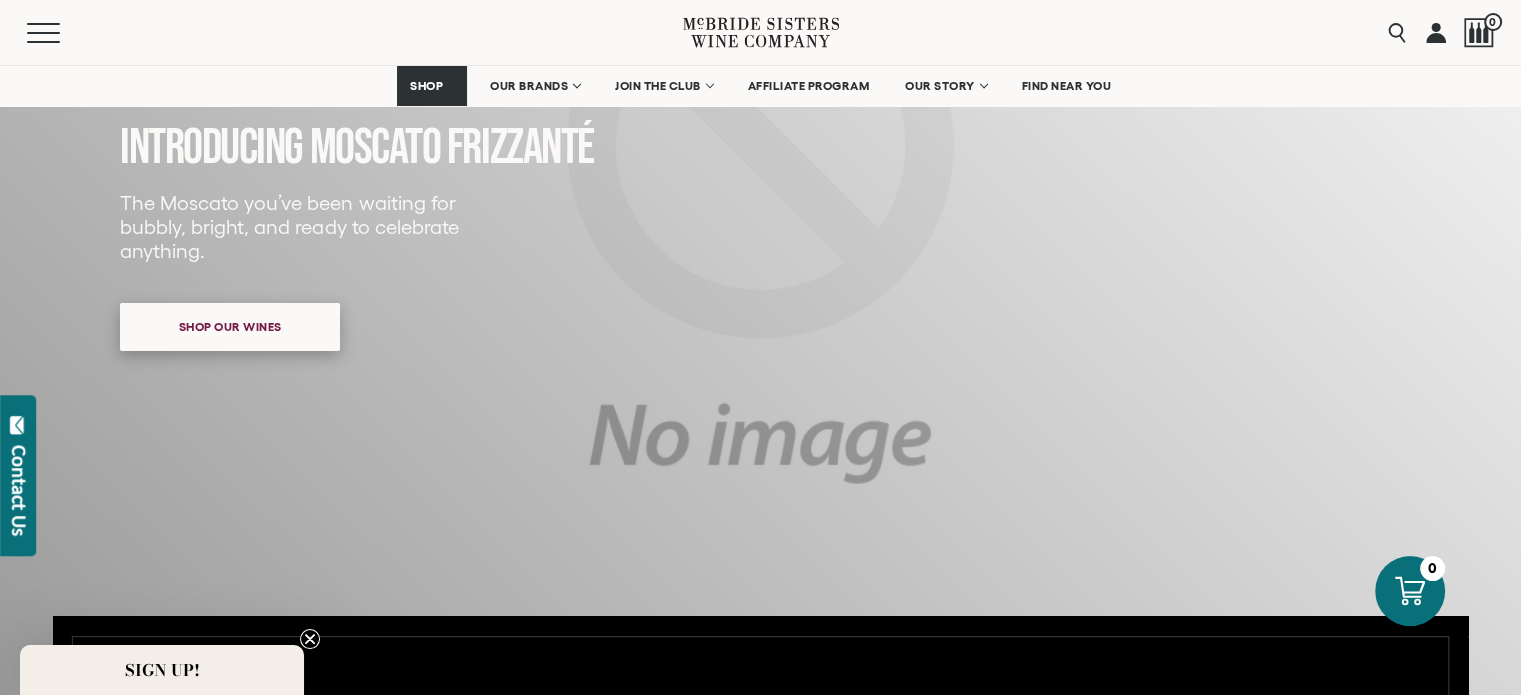 click on "Shop our wines" at bounding box center (230, 326) 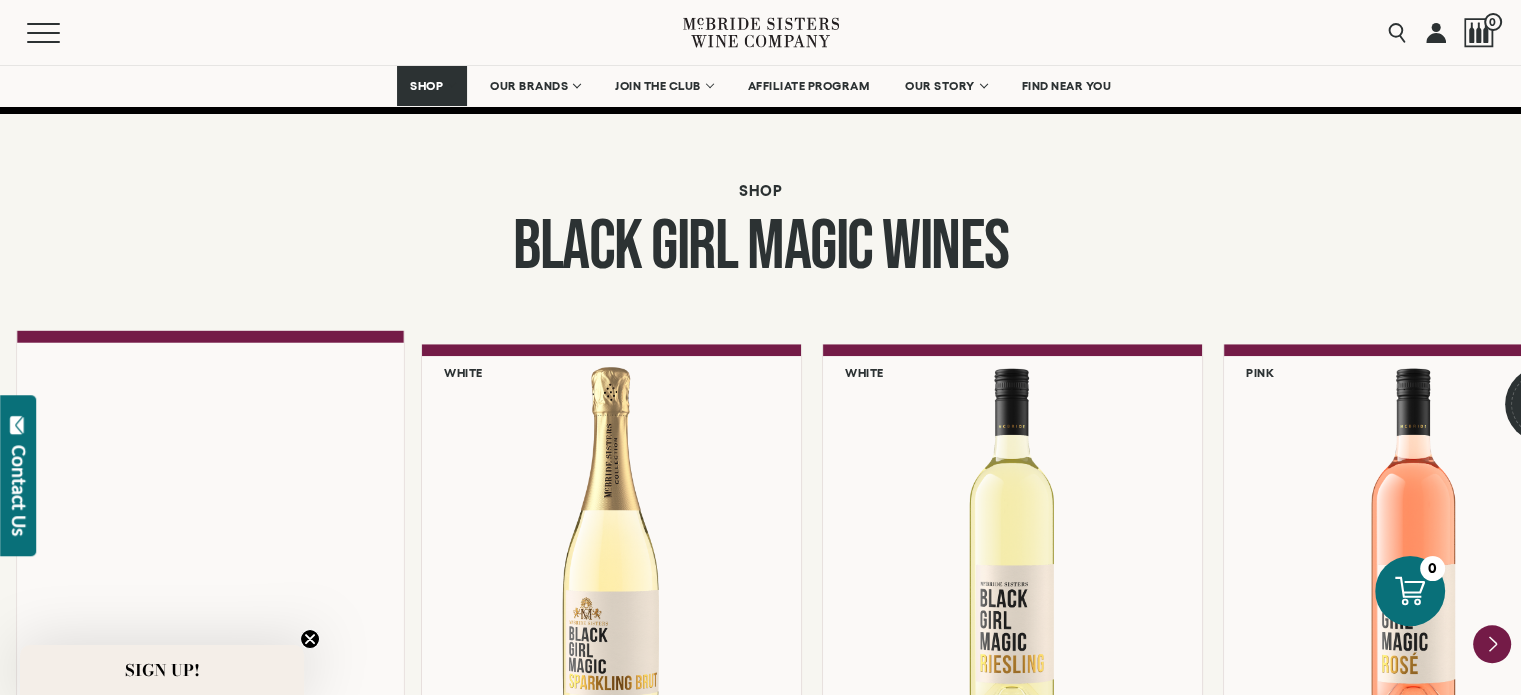 scroll, scrollTop: 1526, scrollLeft: 0, axis: vertical 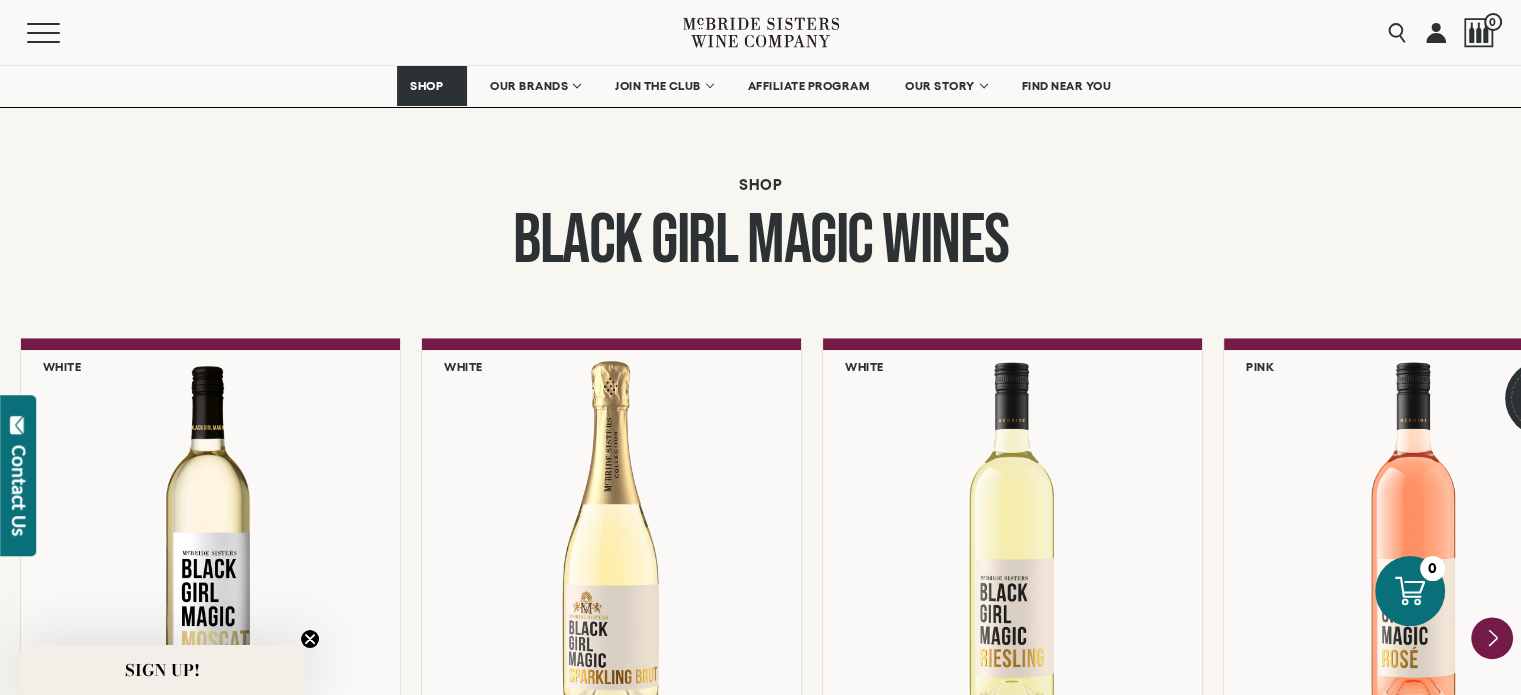 click at bounding box center [1492, 639] 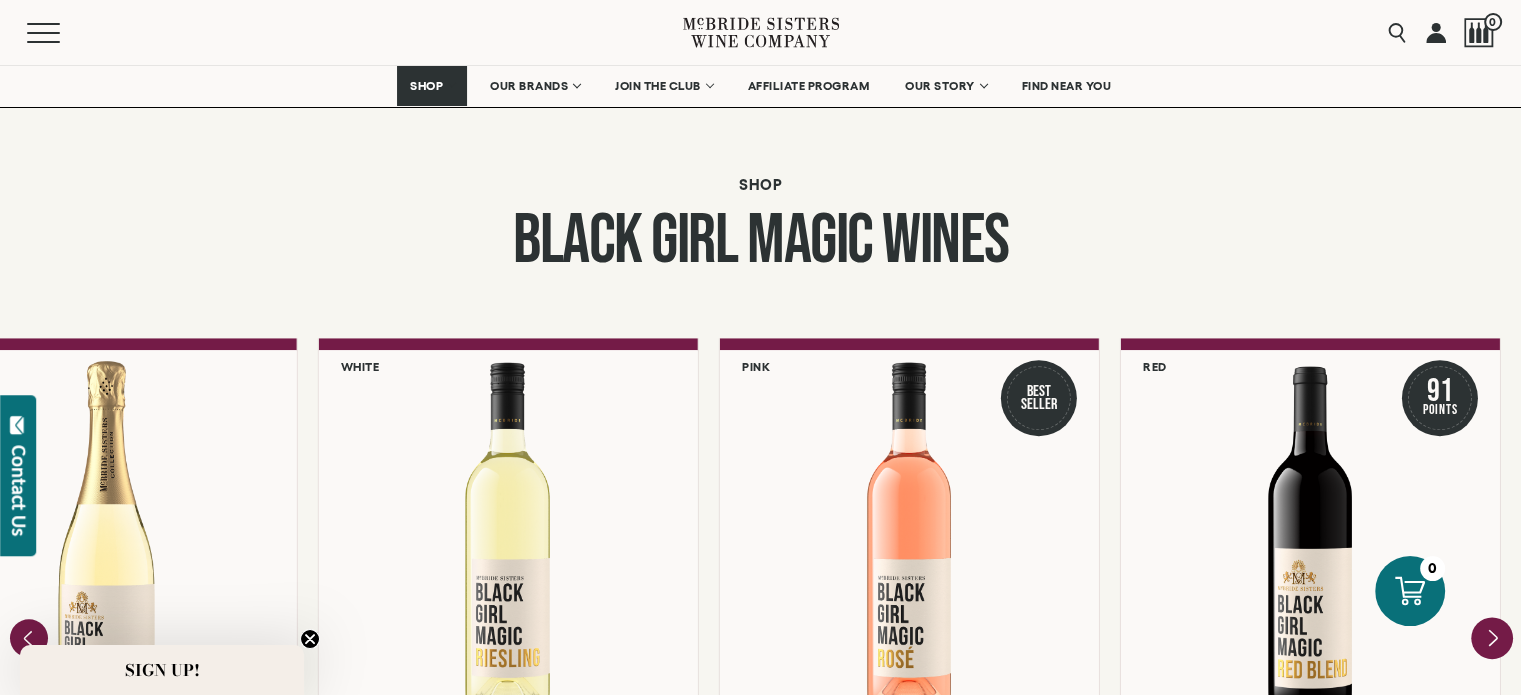 click at bounding box center (0, 0) 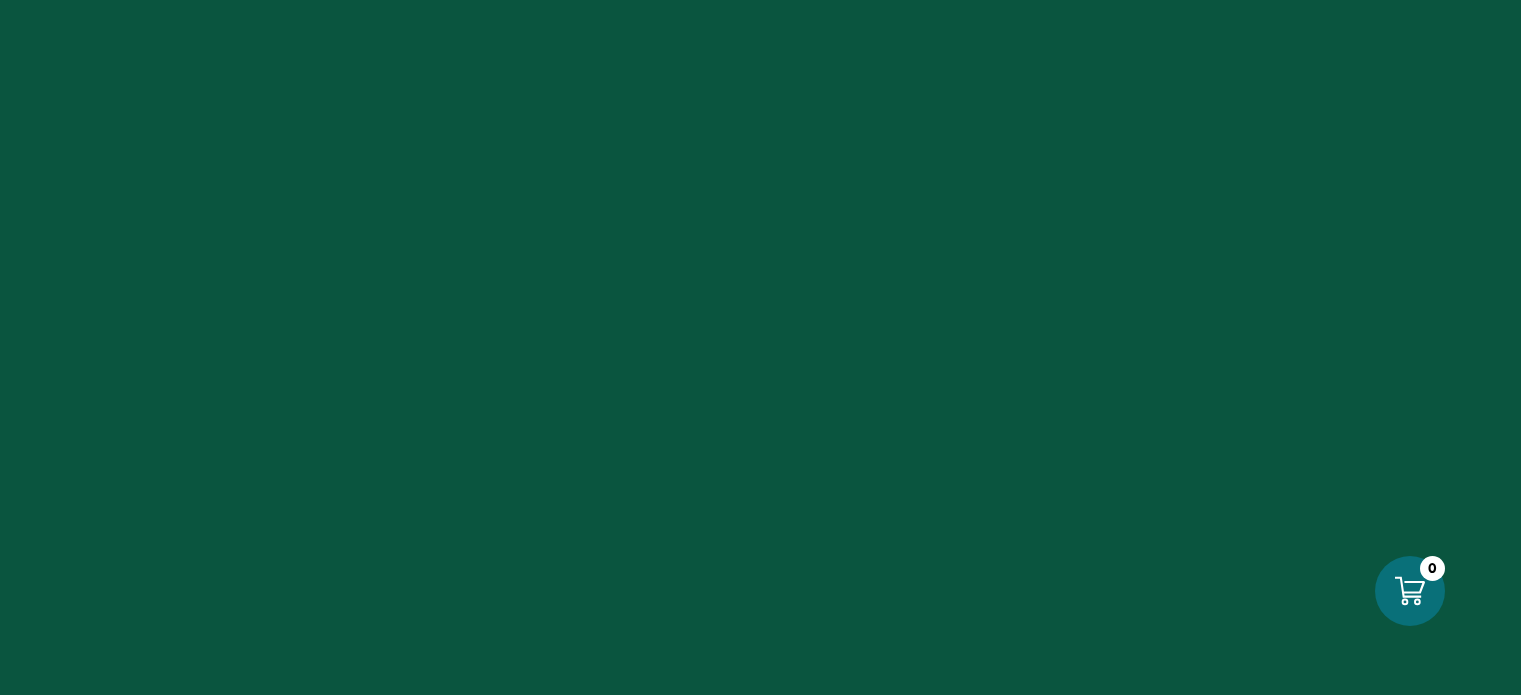 scroll, scrollTop: 0, scrollLeft: 0, axis: both 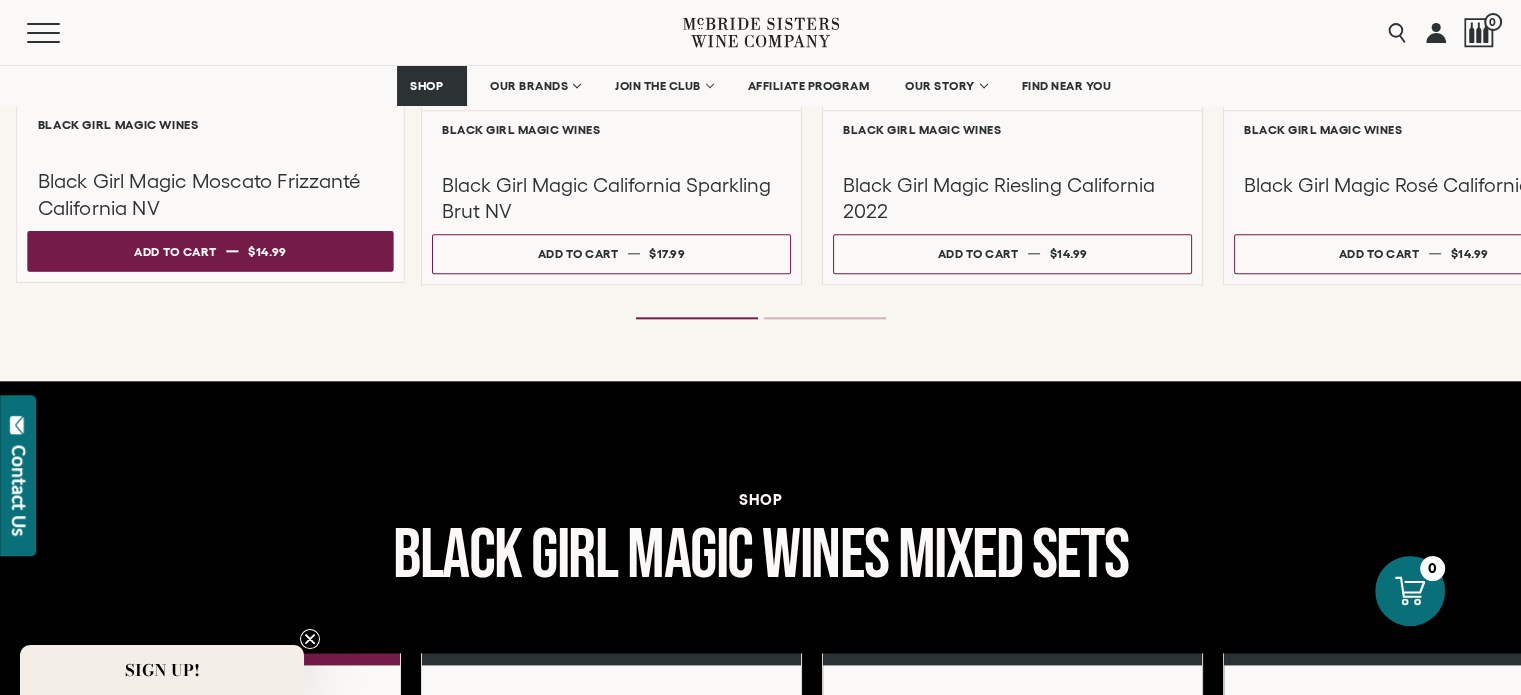 click on "Add to cart
Regular price
$14.99
Regular price
Sale price
$14.99
Unit price
/
per" at bounding box center [210, 250] 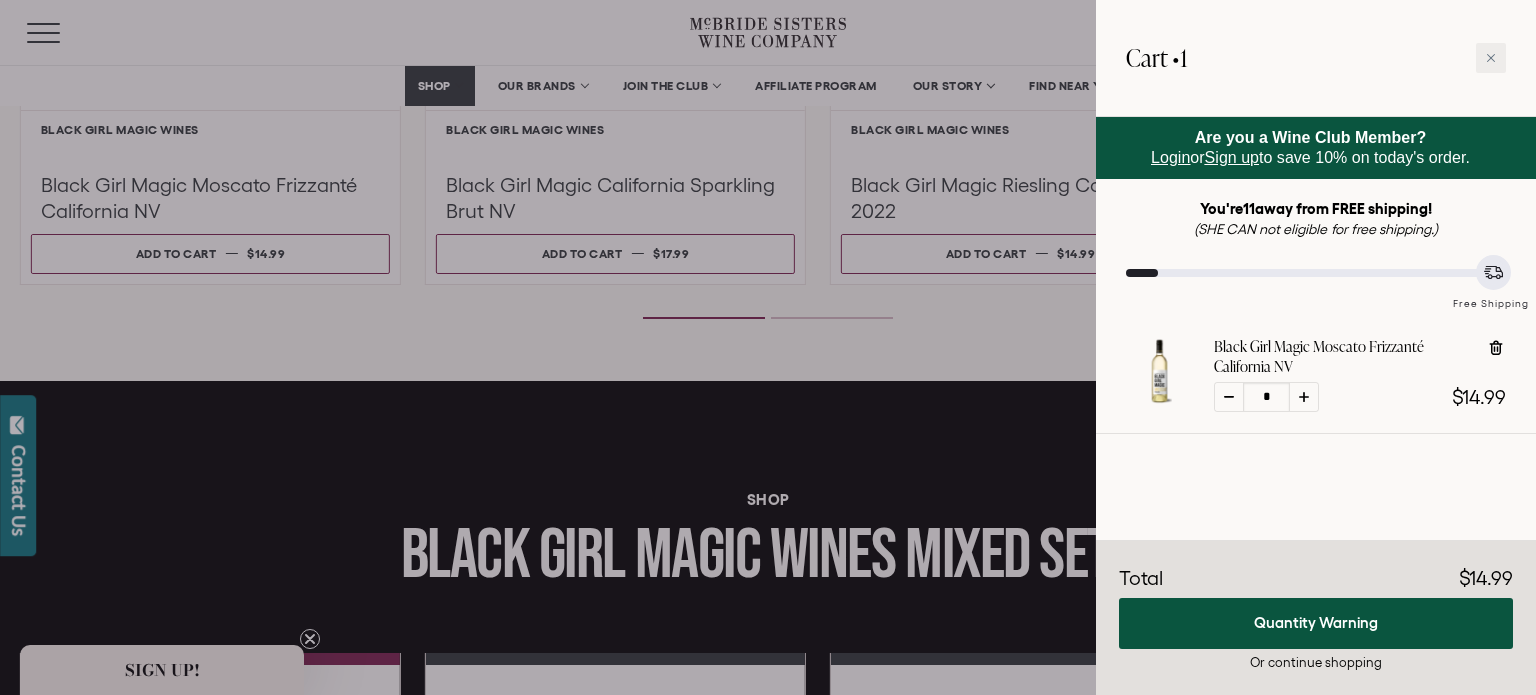 click at bounding box center [768, 347] 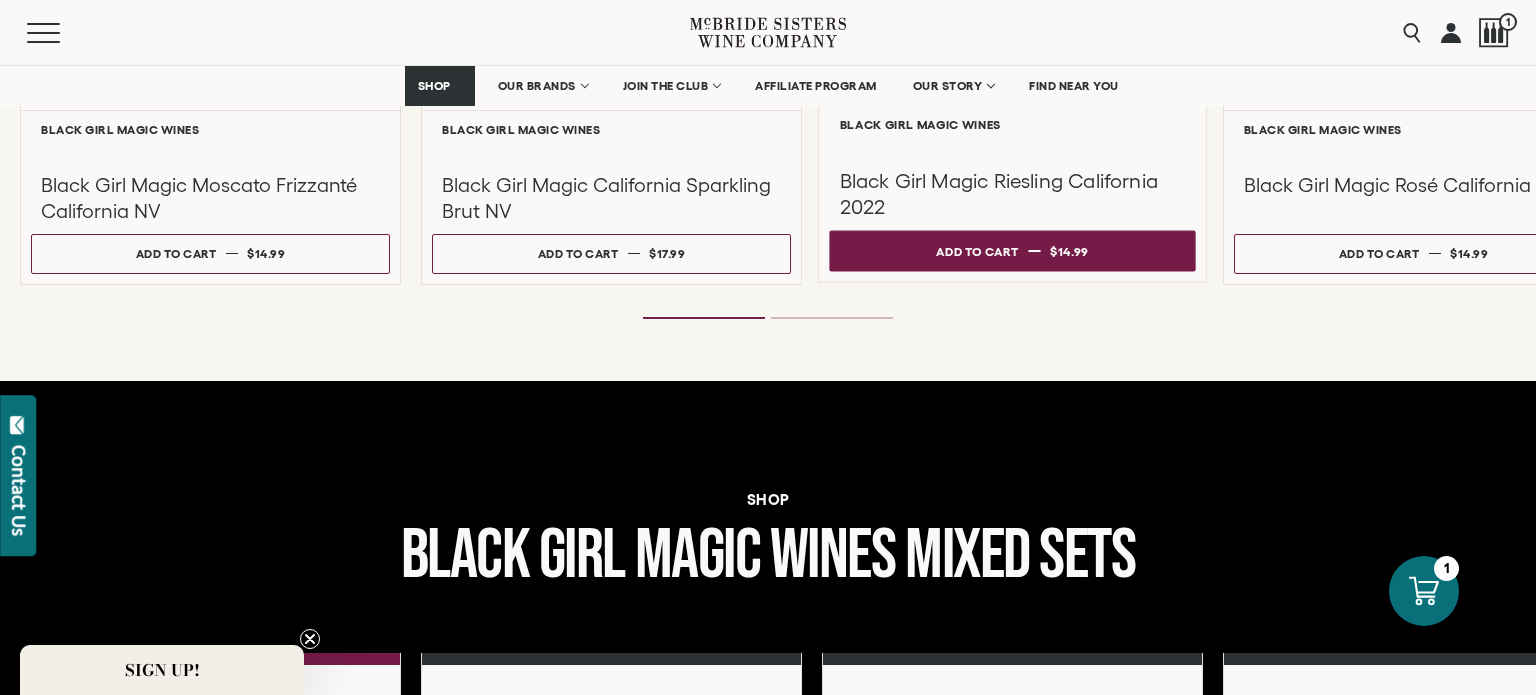 click on "Add to cart" at bounding box center (977, 251) 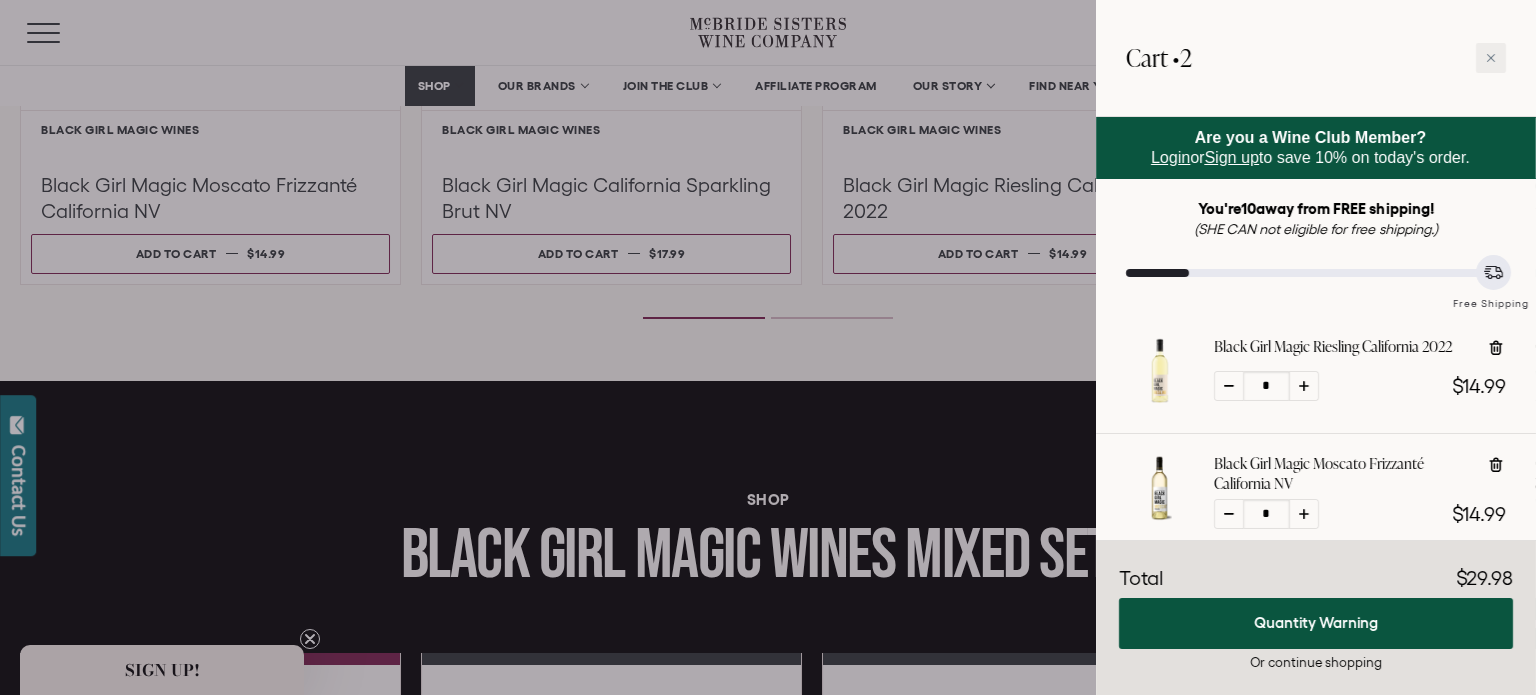 click at bounding box center [768, 347] 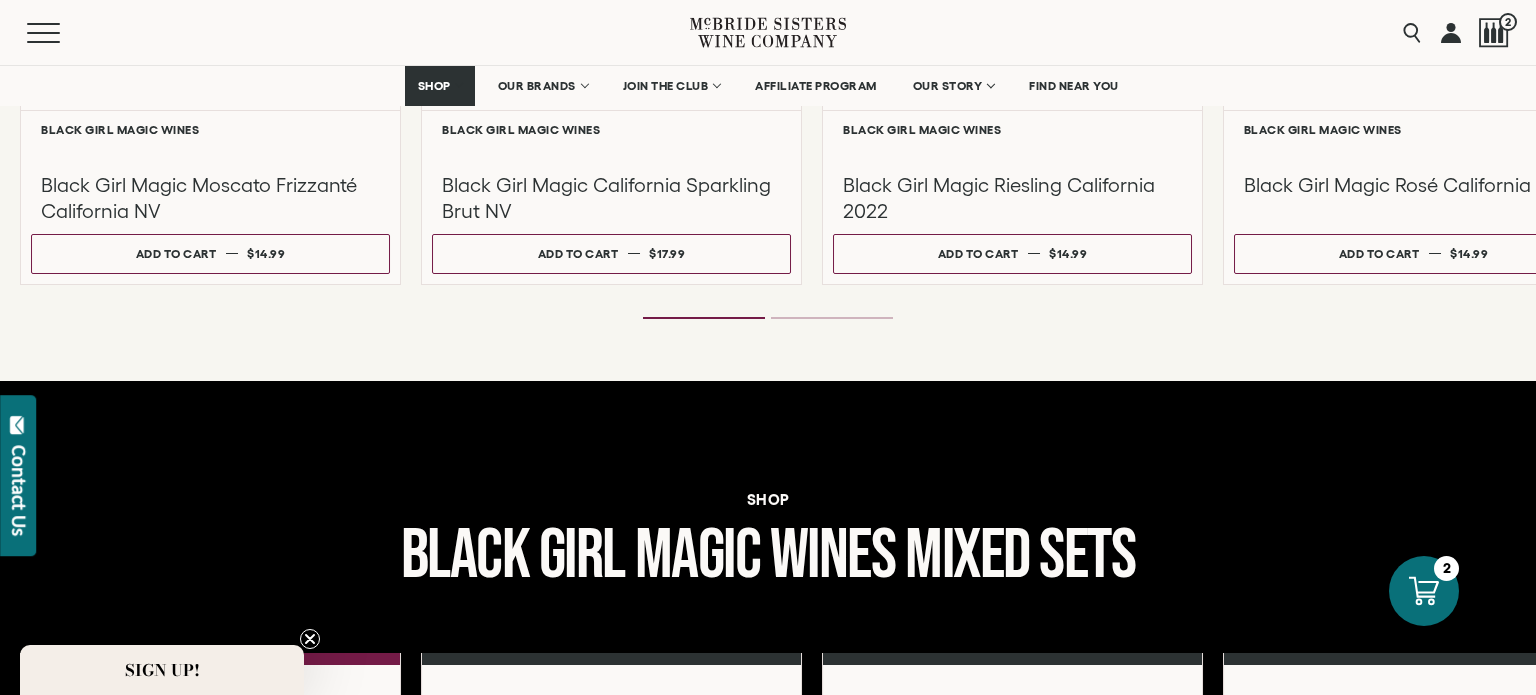 click at bounding box center (768, 318) 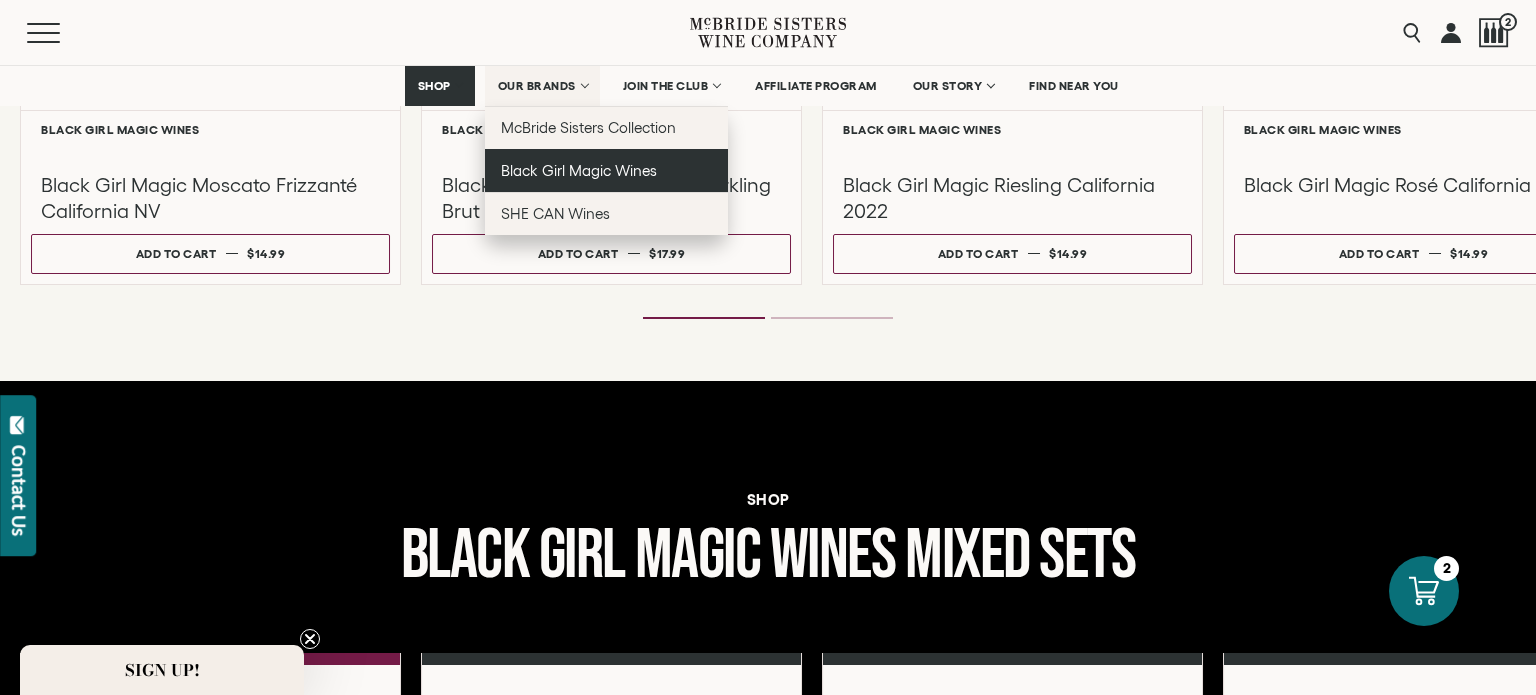 click on "Black Girl Magic Wines" at bounding box center (579, 170) 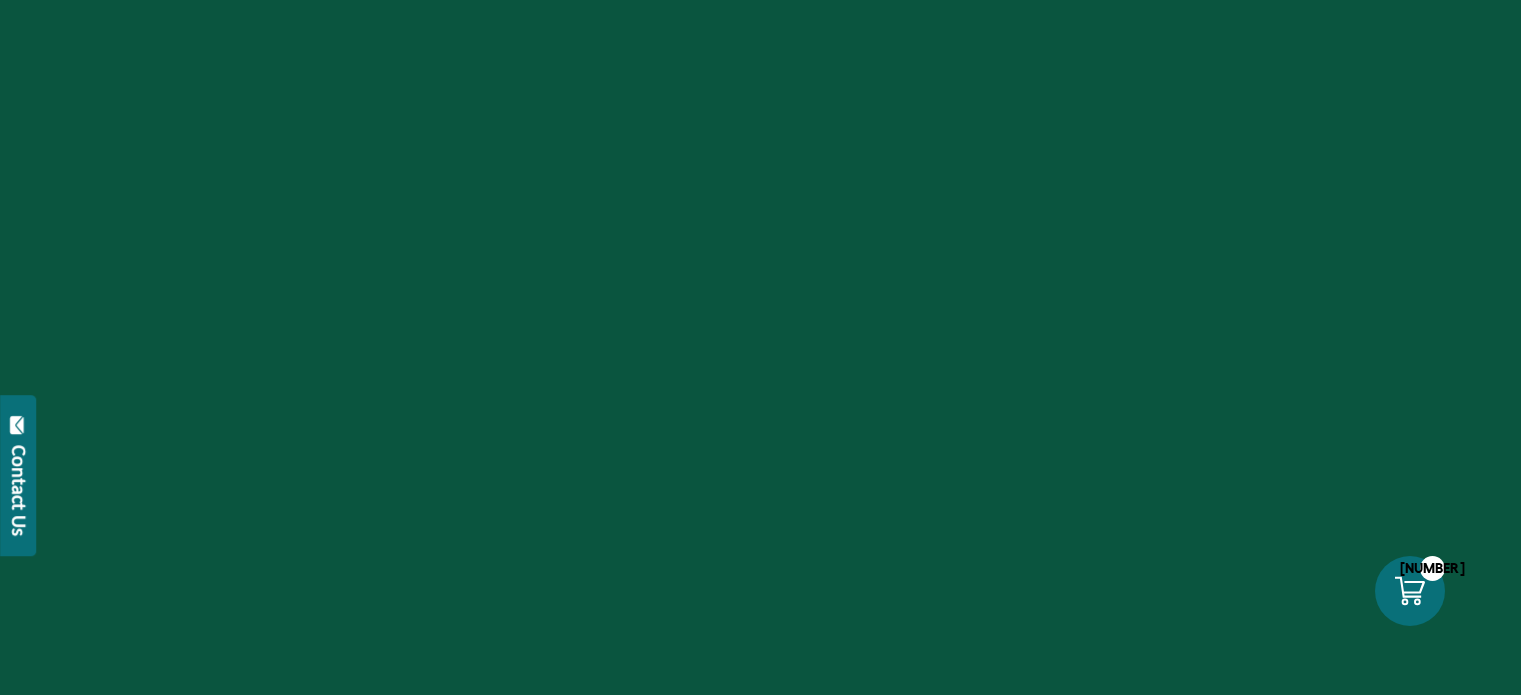 scroll, scrollTop: 0, scrollLeft: 0, axis: both 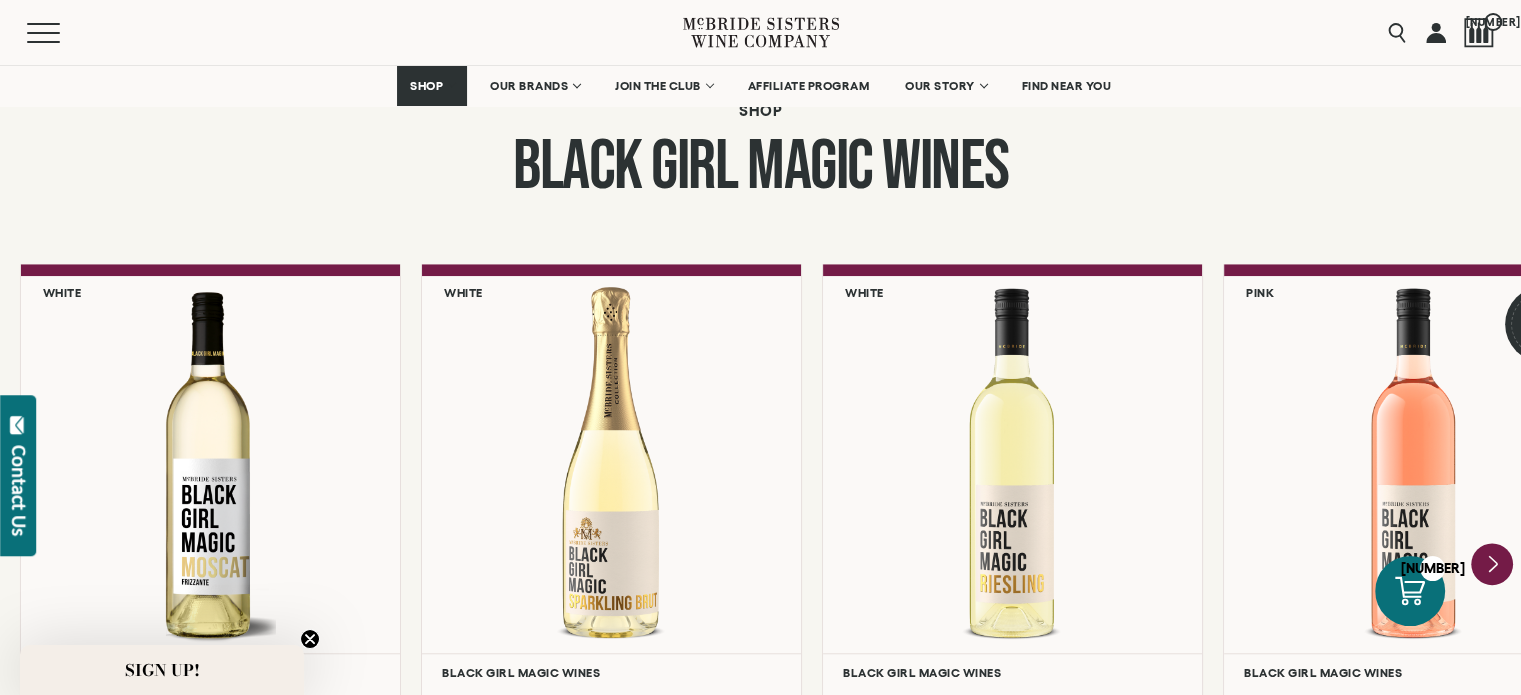 click at bounding box center [1492, 565] 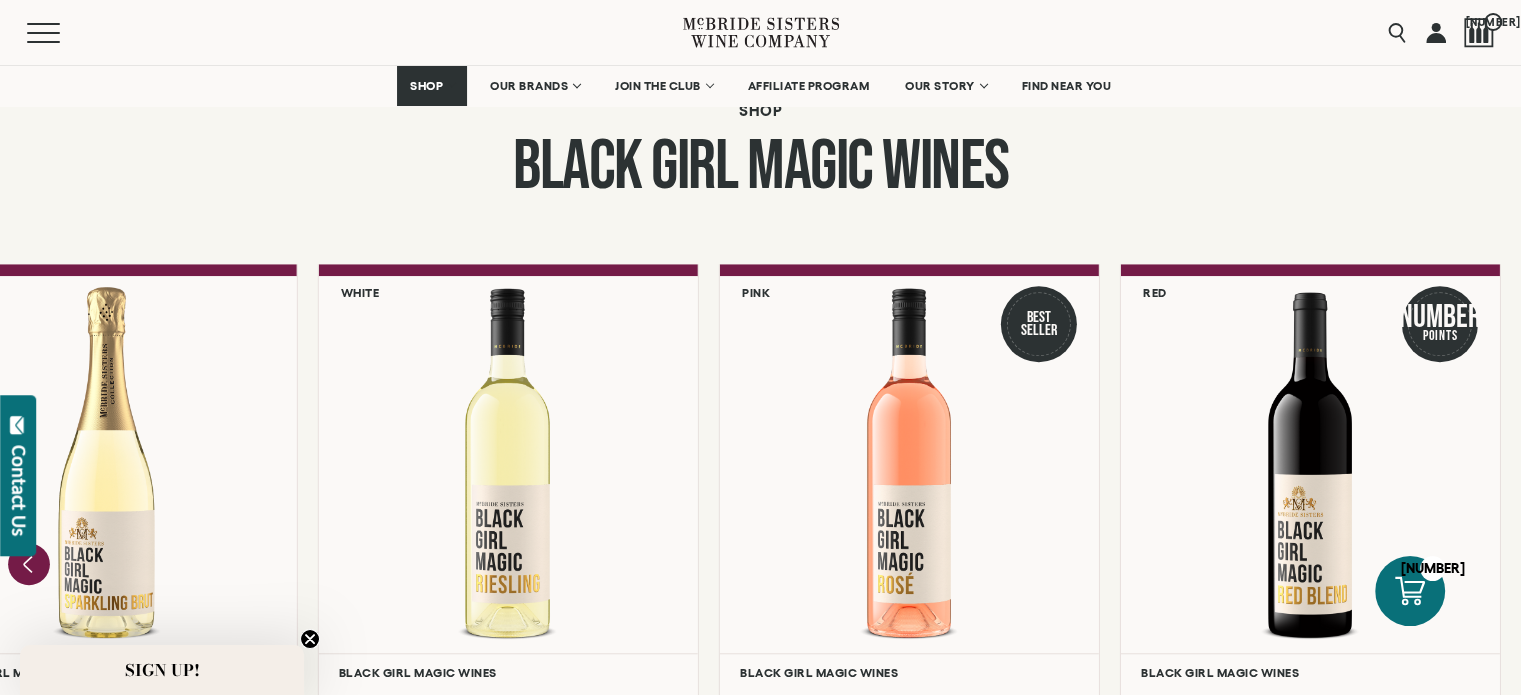 click at bounding box center (28, 565) 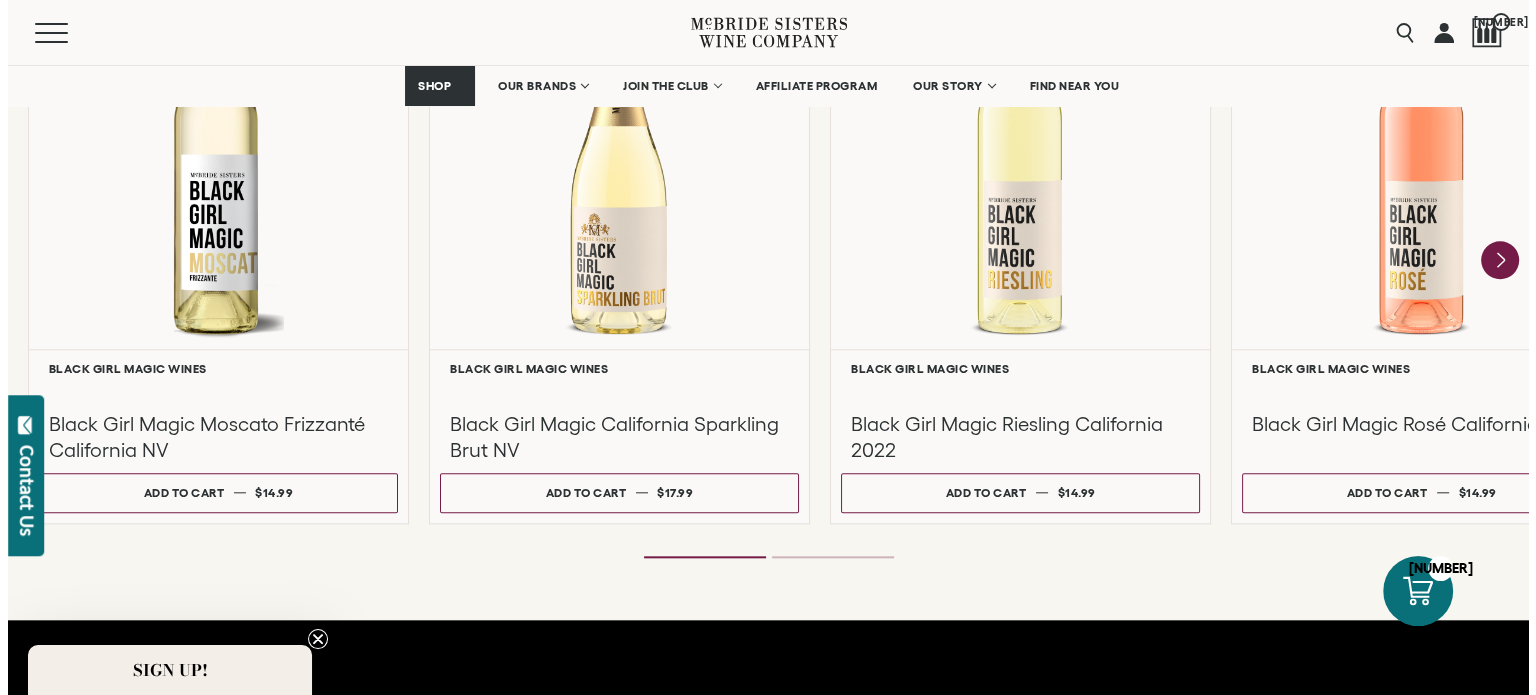 scroll, scrollTop: 1900, scrollLeft: 0, axis: vertical 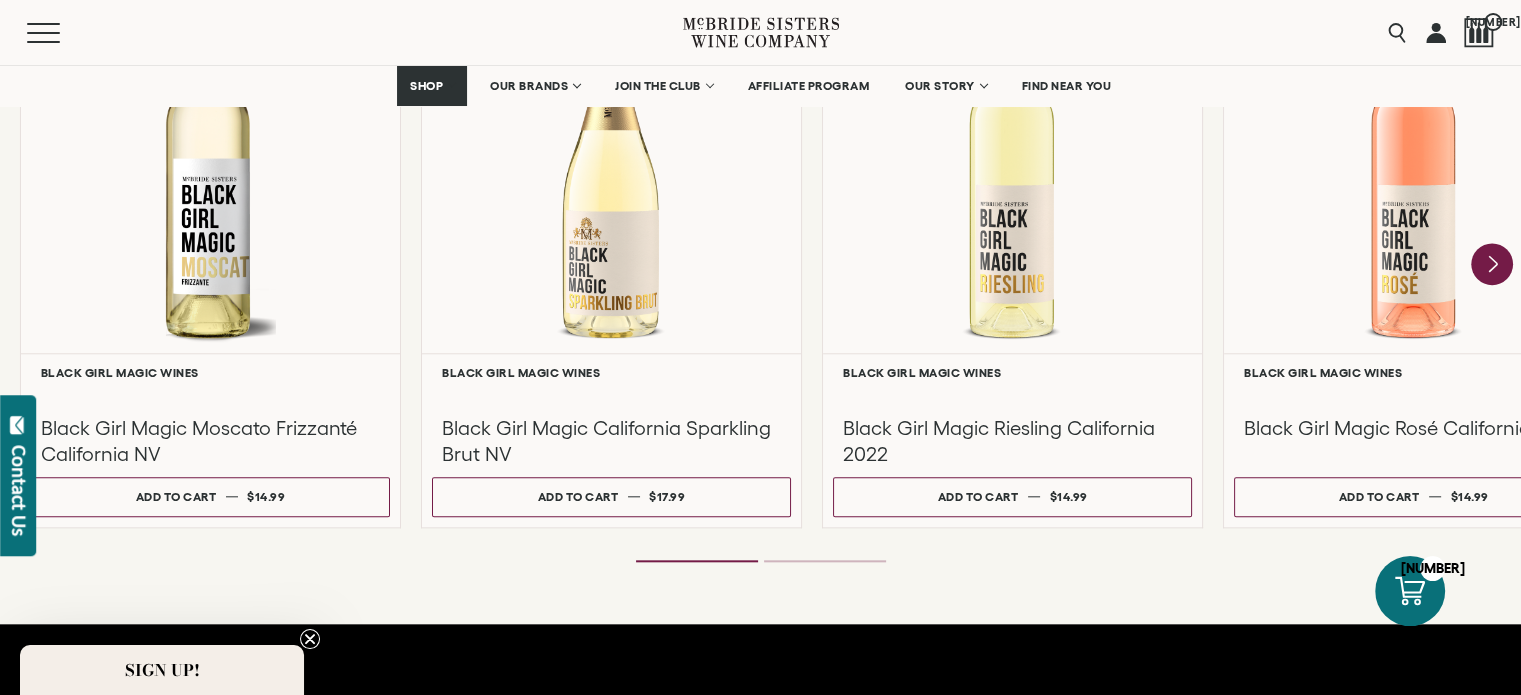 click at bounding box center [1492, 265] 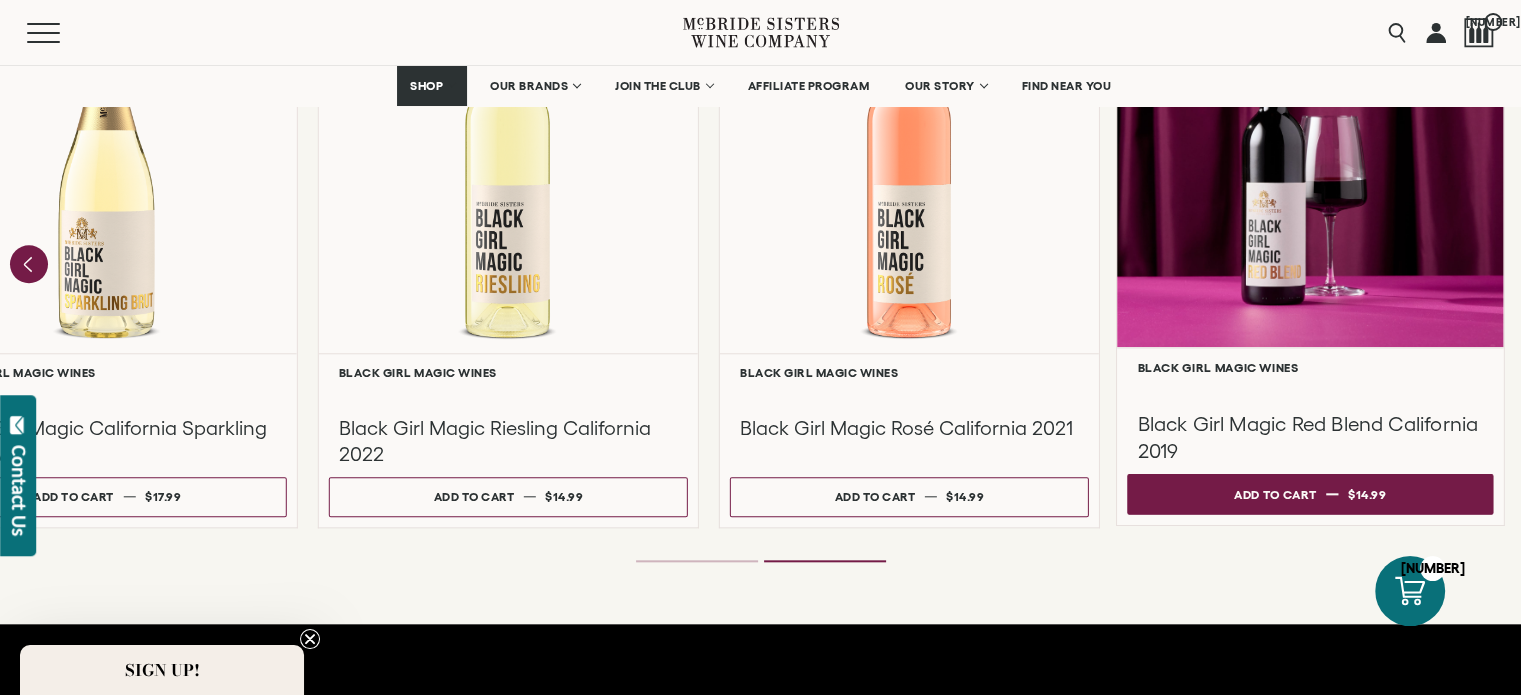 click on "Add to cart
Regular price
$14.99
Regular price
Sale price
$14.99
Unit price
/
per" at bounding box center [1310, 493] 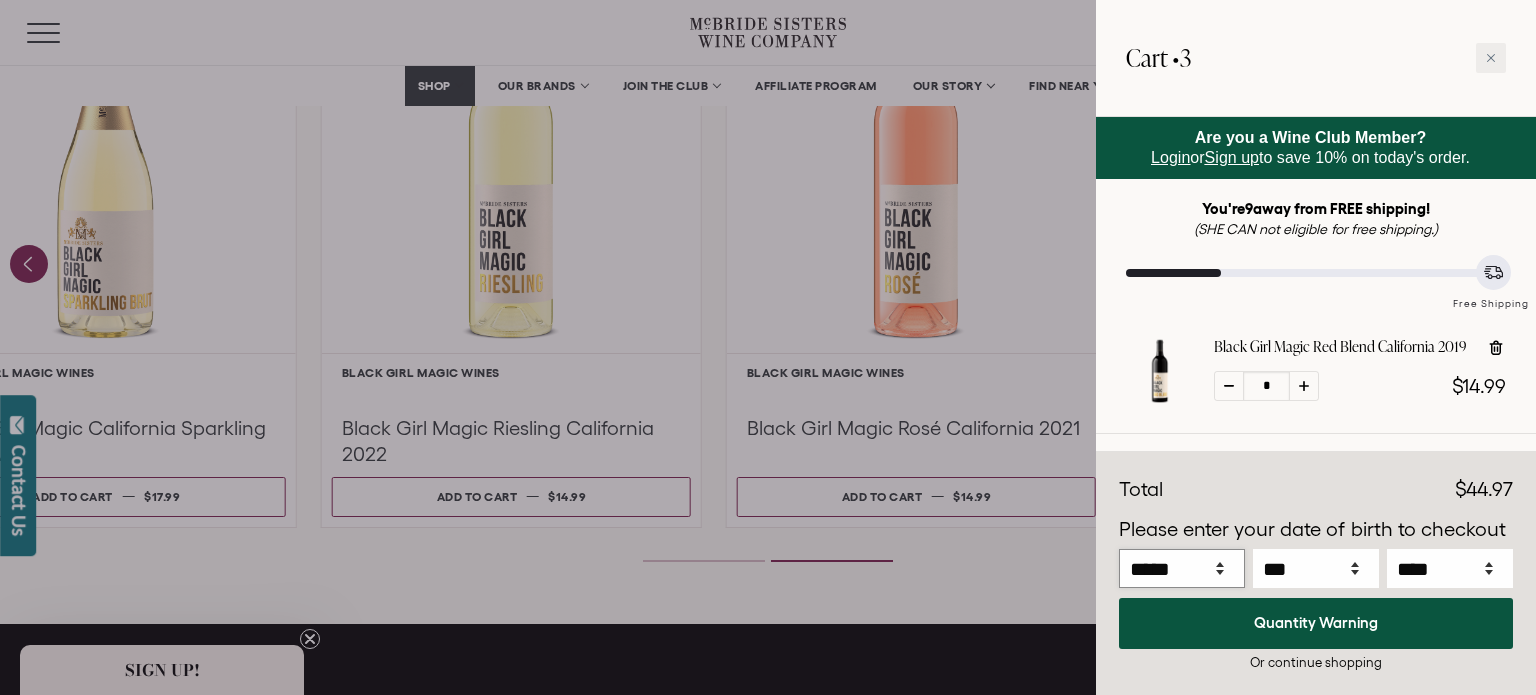 click on "*****
***
***
***
***
***
***
***
***
***
***
***
***" at bounding box center (1182, 568) 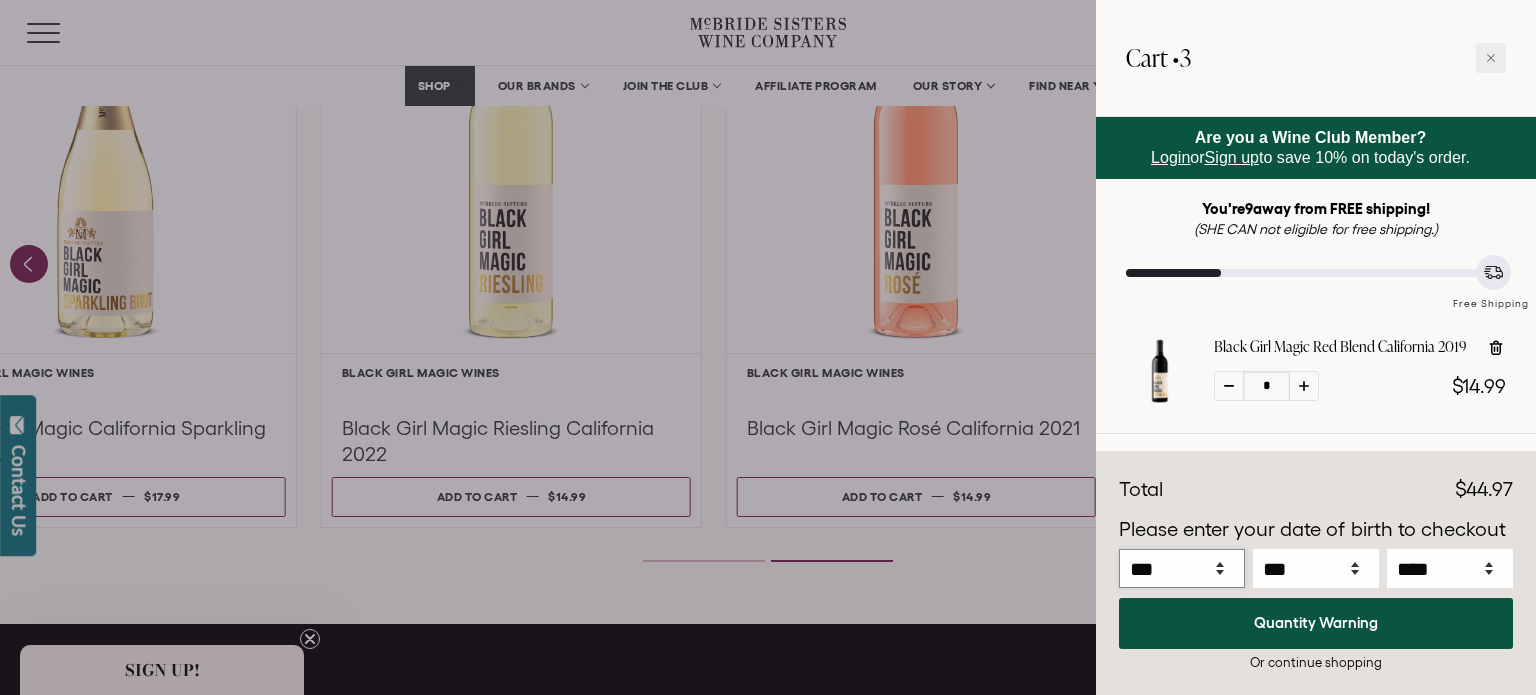 click on "*****
***
***
***
***
***
***
***
***
***
***
***
***" at bounding box center [1182, 568] 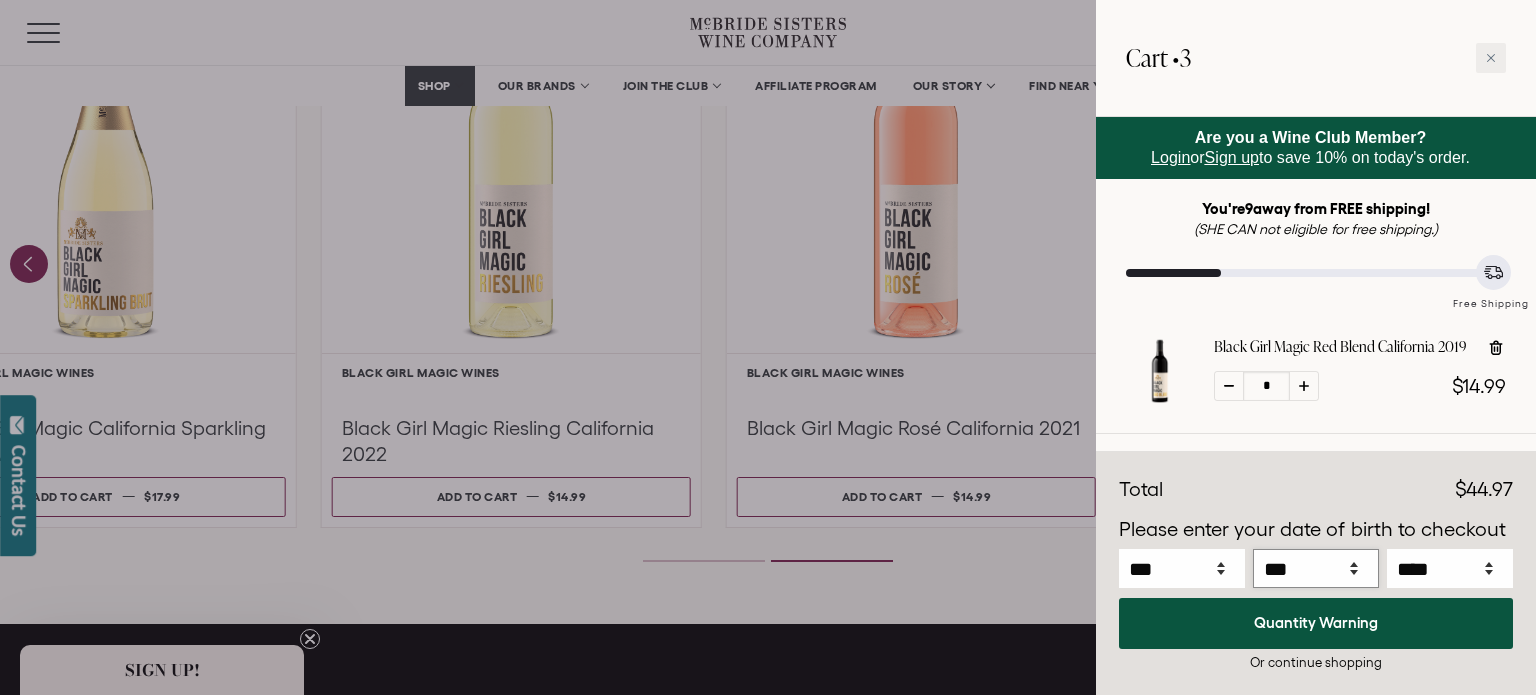 click on "***
*
*
*
*
*
*
*
*
*
**
**
**
**
**
**
**
**
**
**
**
**
**
**
**
**
**
**
**
**
**
**" at bounding box center (1316, 568) 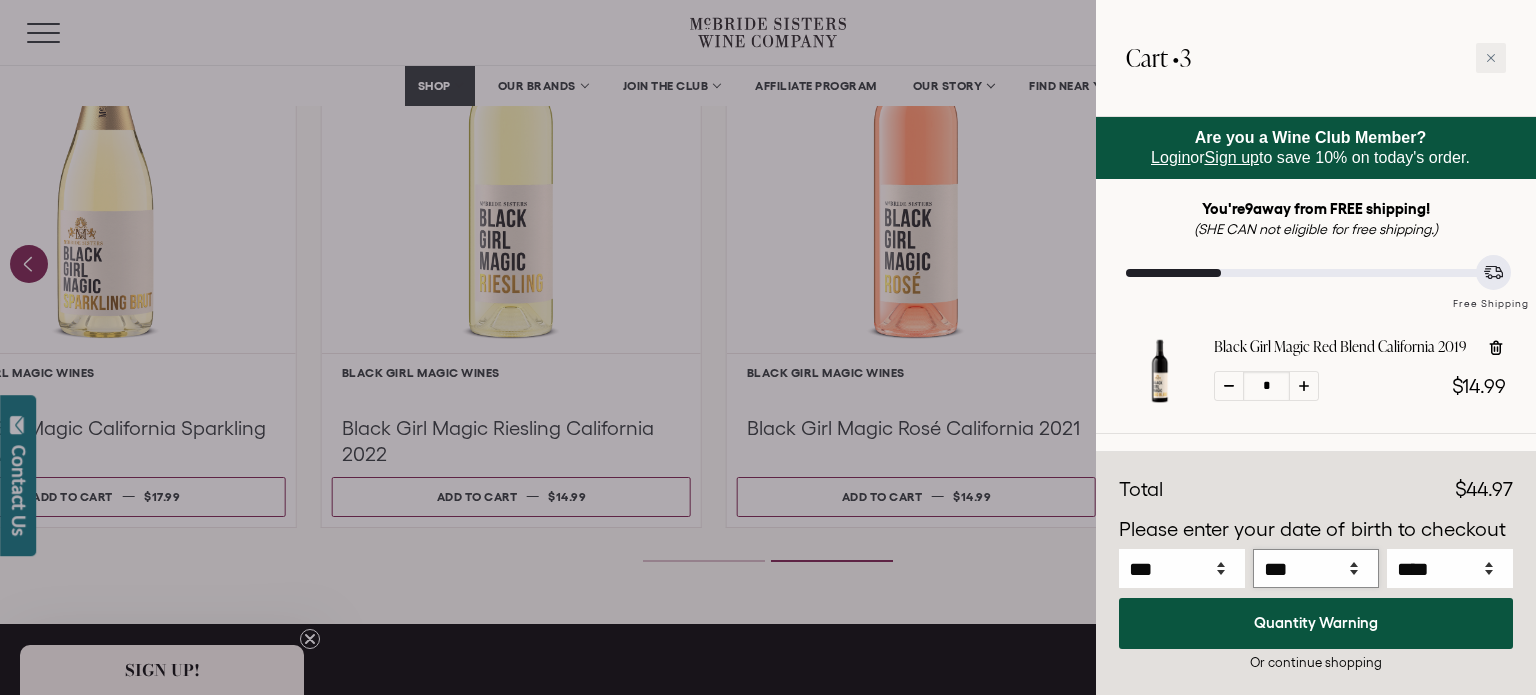 select on "**" 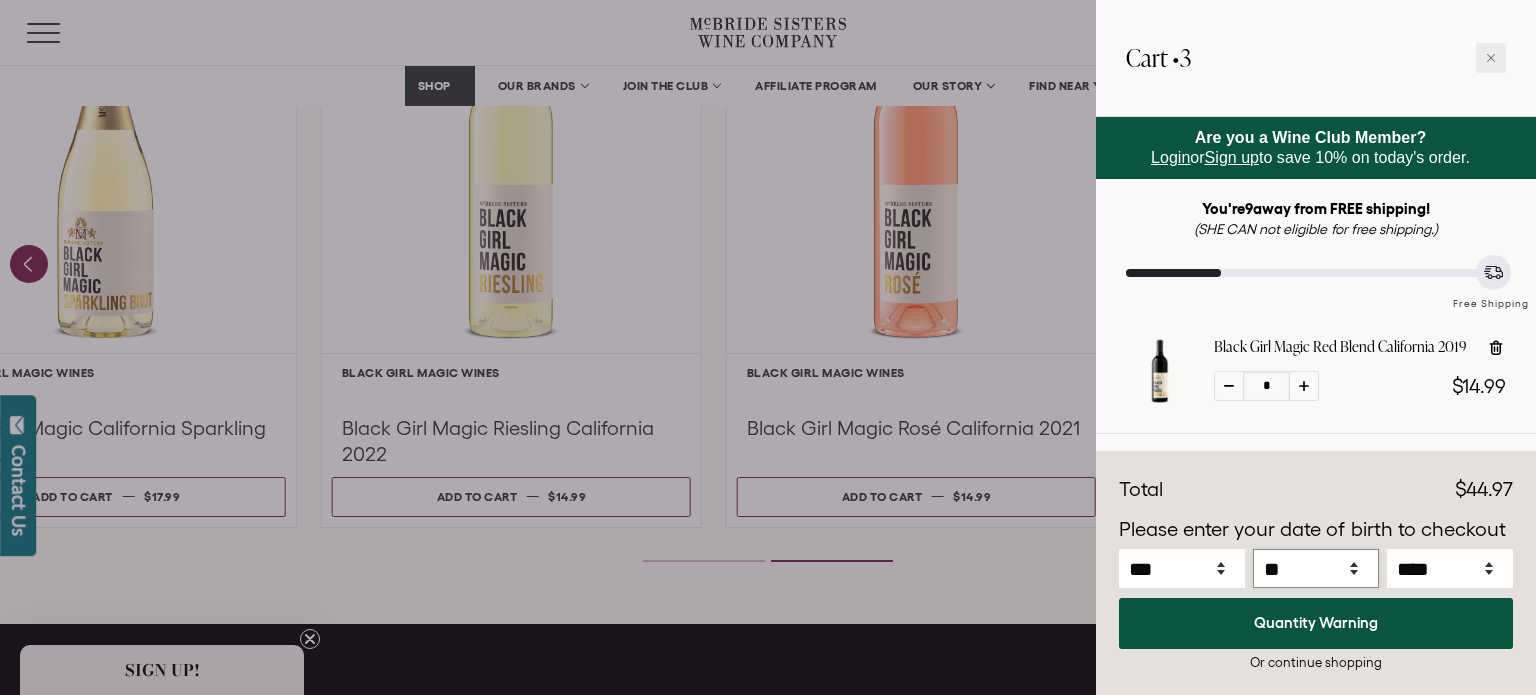 click on "***
*
*
*
*
*
*
*
*
*
**
**
**
**
**
**
**
**
**
**
**
**
**
**
**
**
**
**
**
**
**
**" at bounding box center [1316, 568] 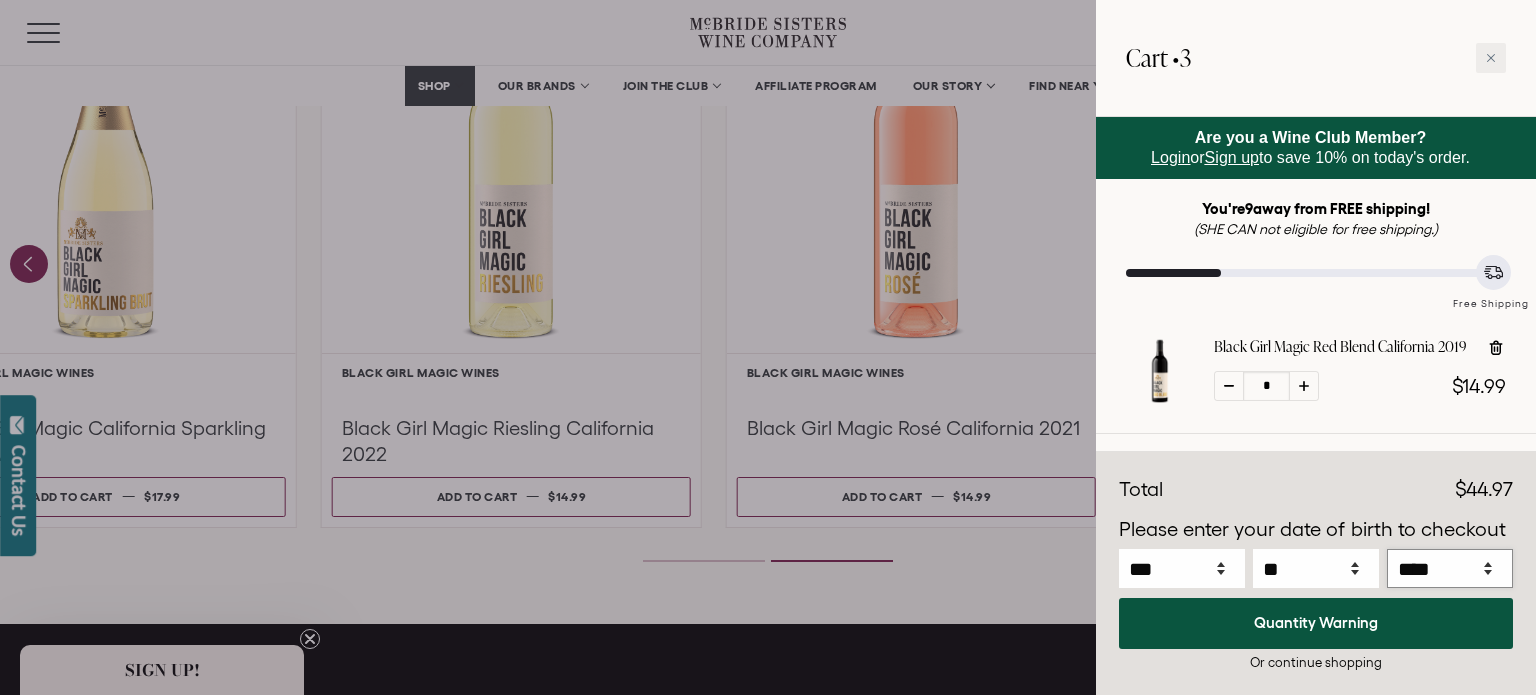 click on "****
****
****
****
****
****
****
****
****
****
****
****
****
****
****
****
****
****
****
****
****
****
****
****
****
****
****
****
****
****
****
****
****
**** **** **** **** ****" at bounding box center [1450, 568] 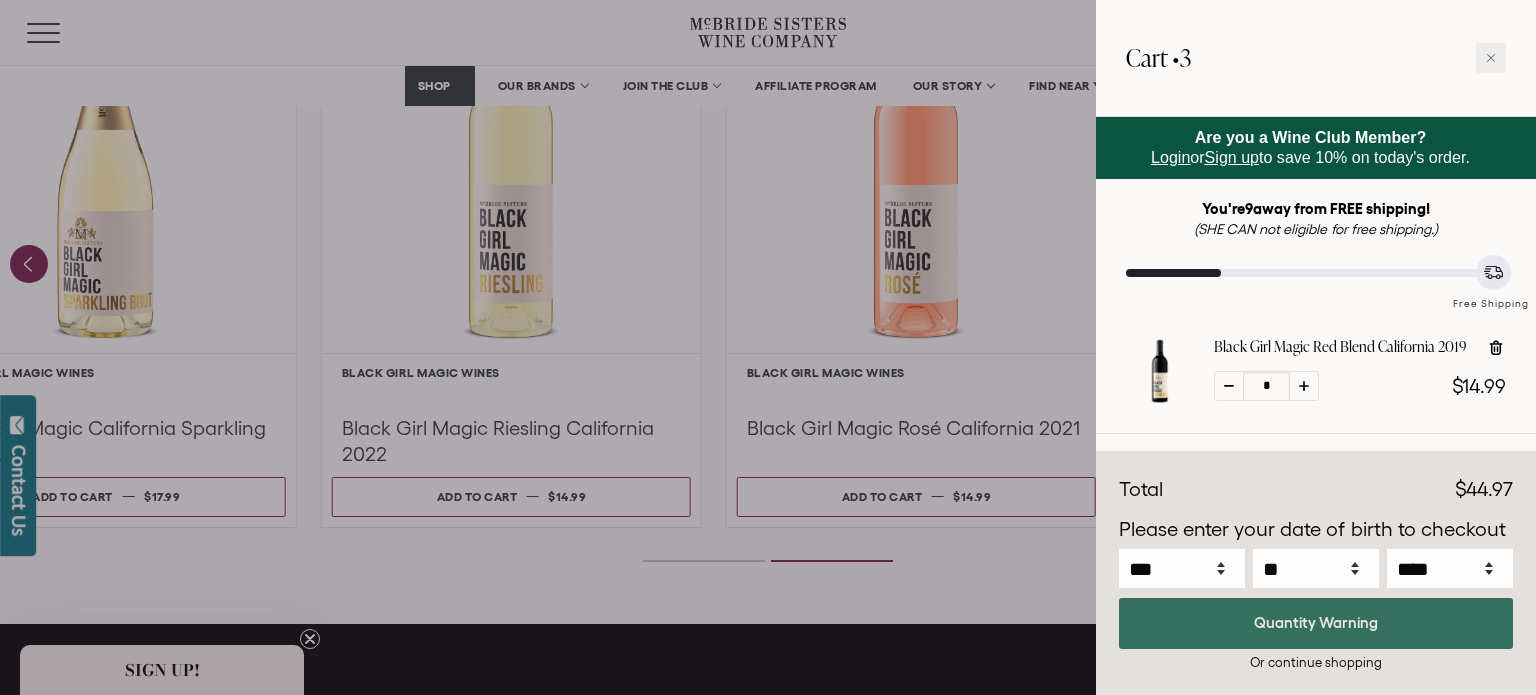 click on "Quantity Warning" at bounding box center [1316, 623] 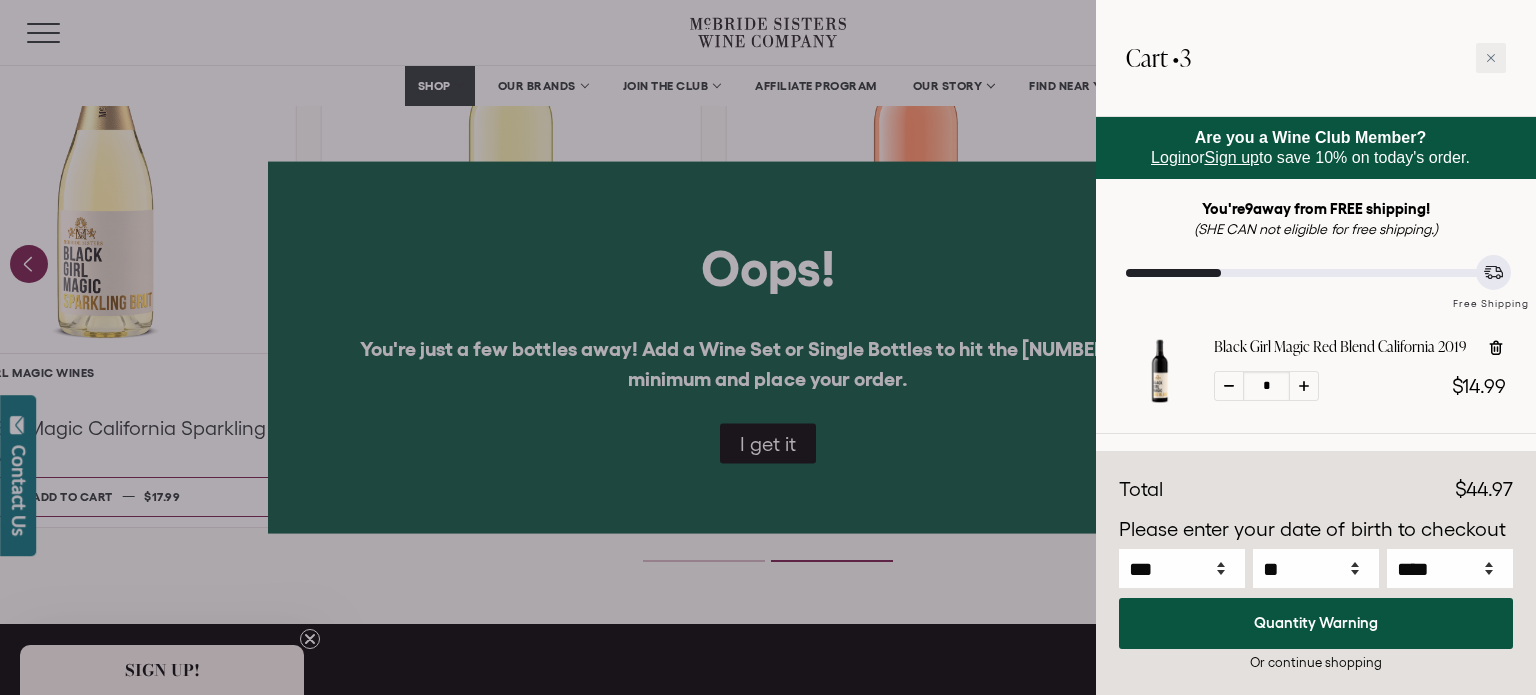 click at bounding box center (768, 347) 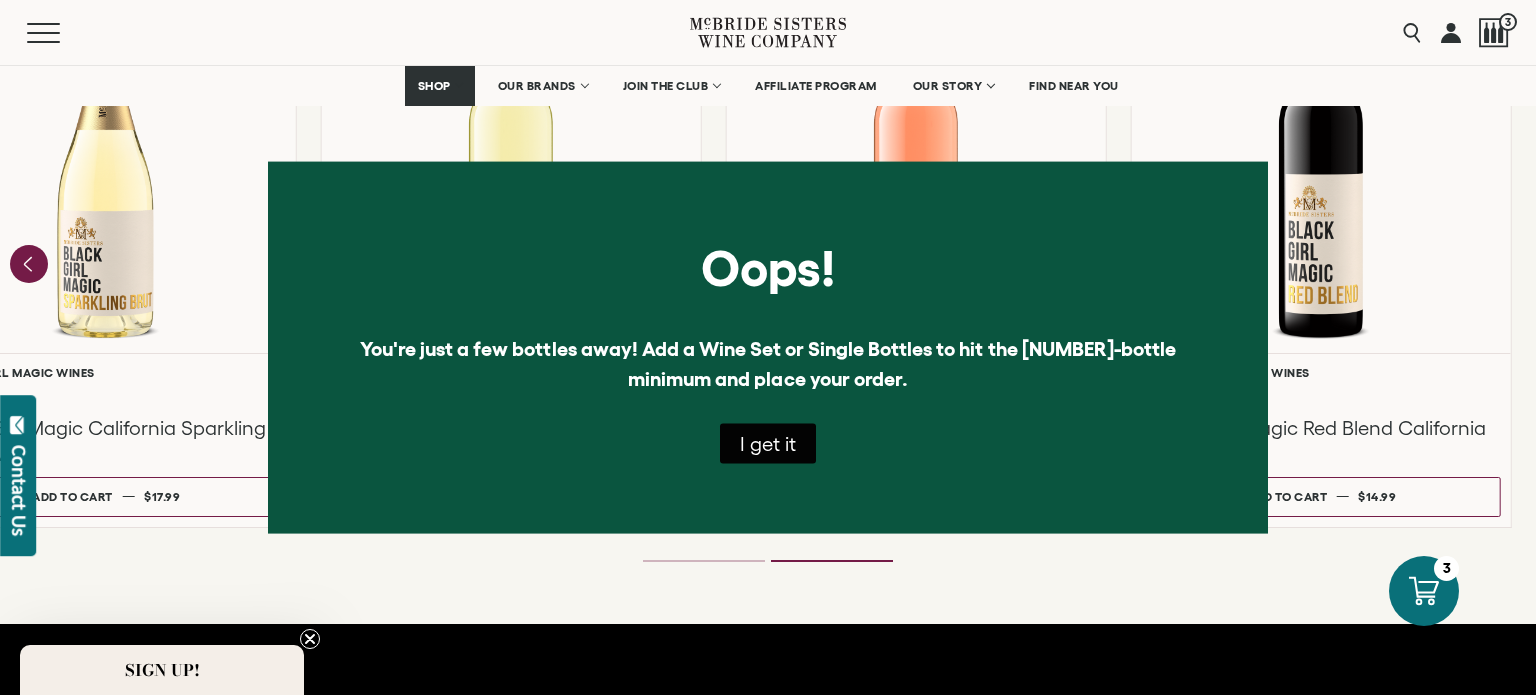 click on "I get it" at bounding box center [768, 444] 